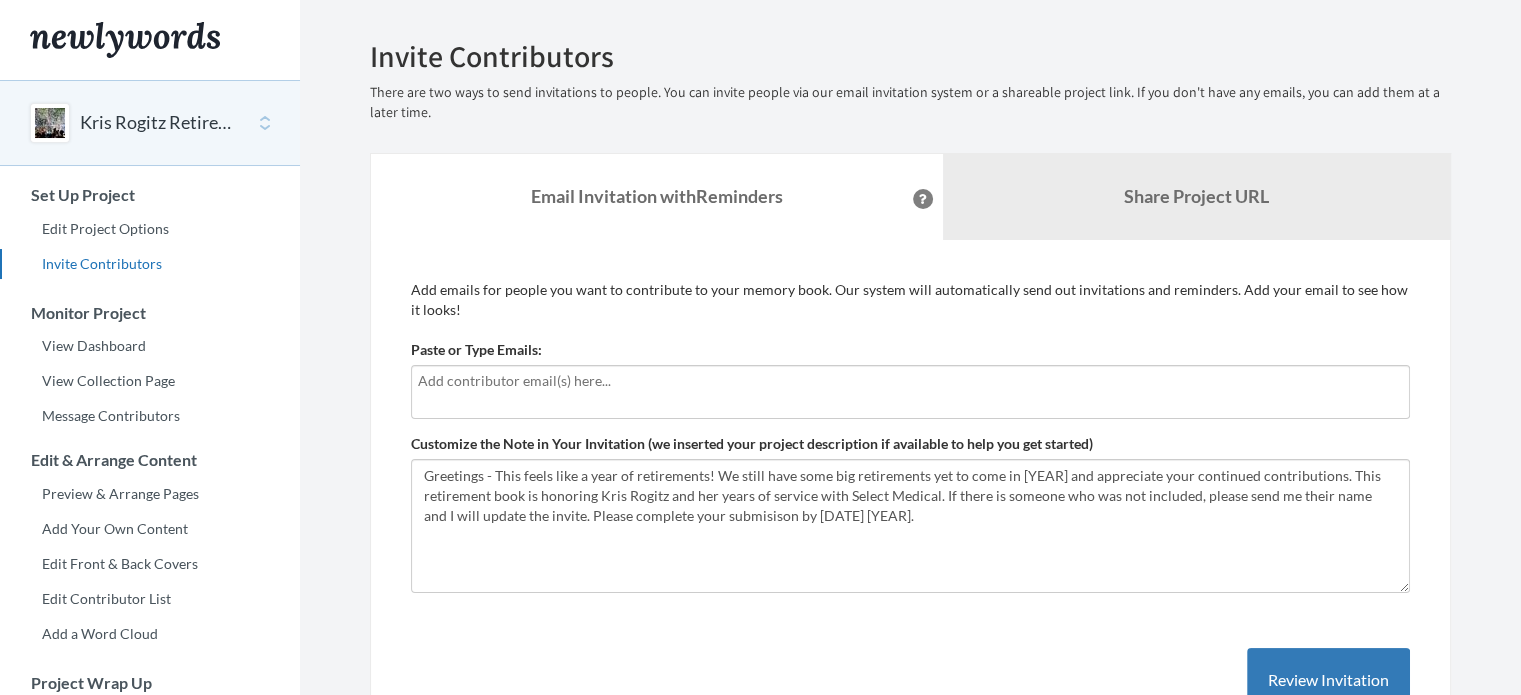 scroll, scrollTop: 0, scrollLeft: 0, axis: both 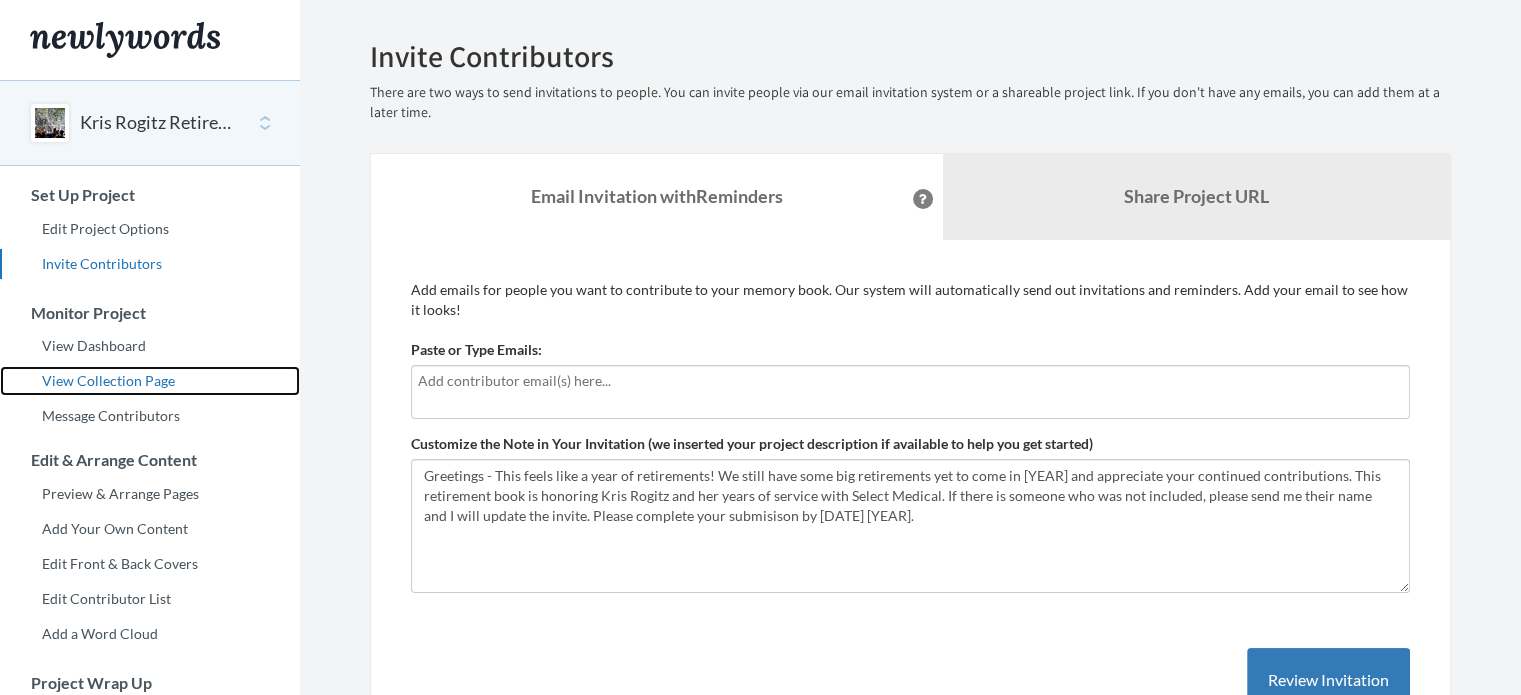 click on "View Collection Page" at bounding box center (150, 381) 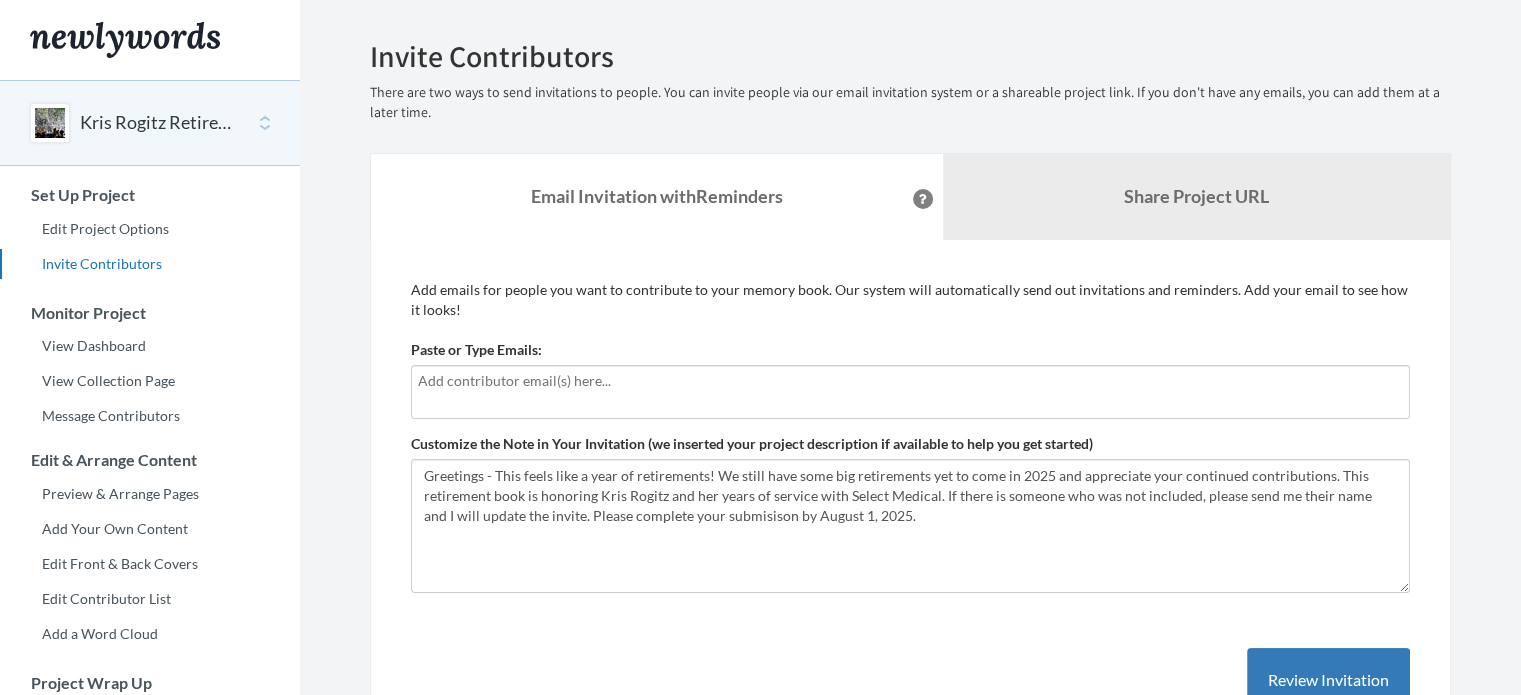 scroll, scrollTop: 0, scrollLeft: 0, axis: both 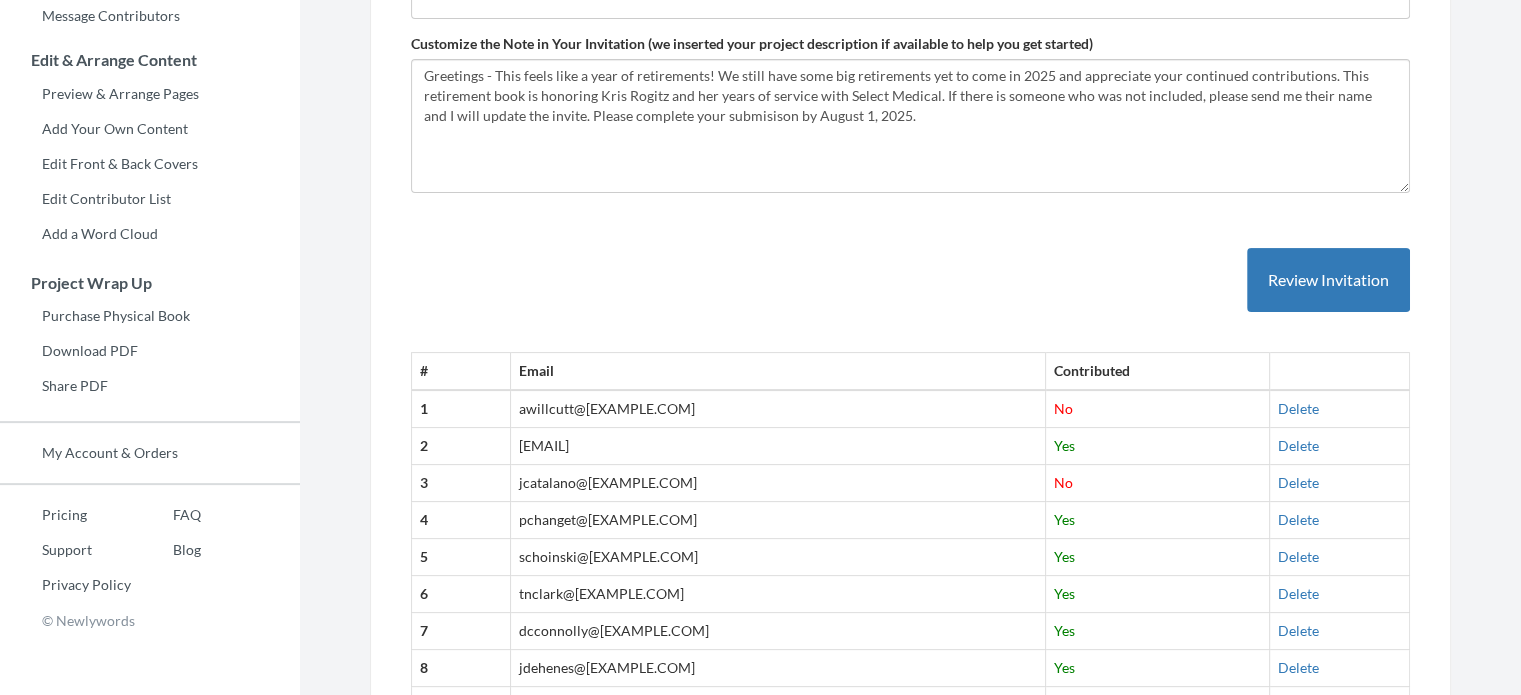drag, startPoint x: 696, startPoint y: 407, endPoint x: 718, endPoint y: 532, distance: 126.921234 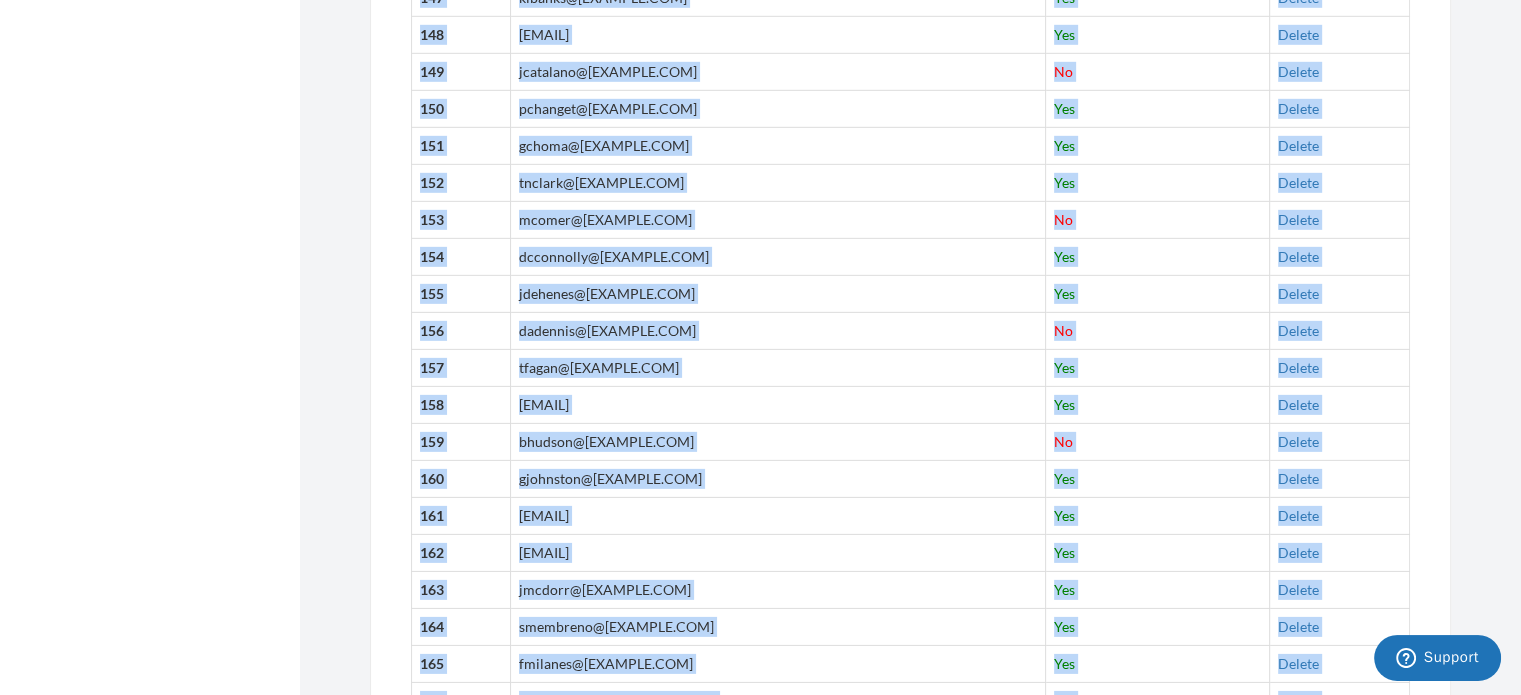 scroll, scrollTop: 6876, scrollLeft: 0, axis: vertical 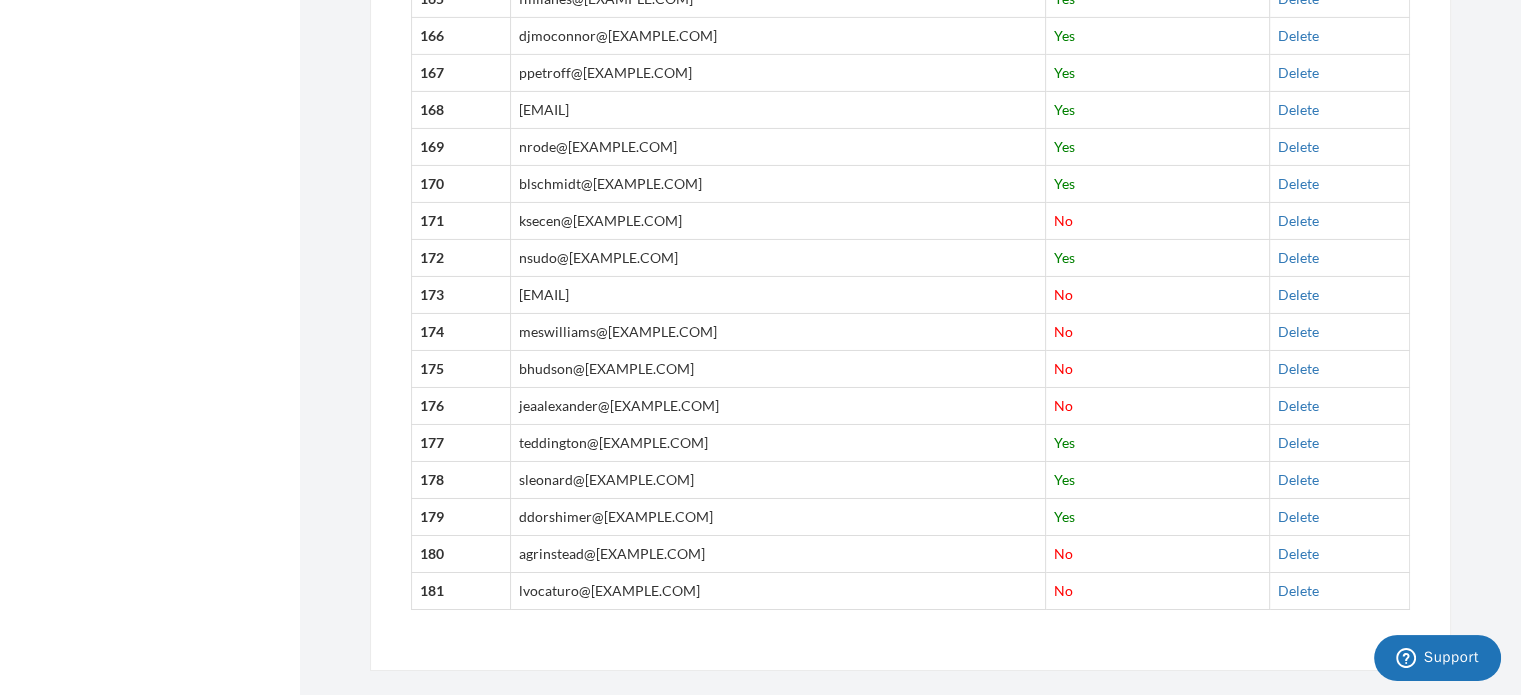 drag, startPoint x: 513, startPoint y: 407, endPoint x: 730, endPoint y: 571, distance: 272.00183 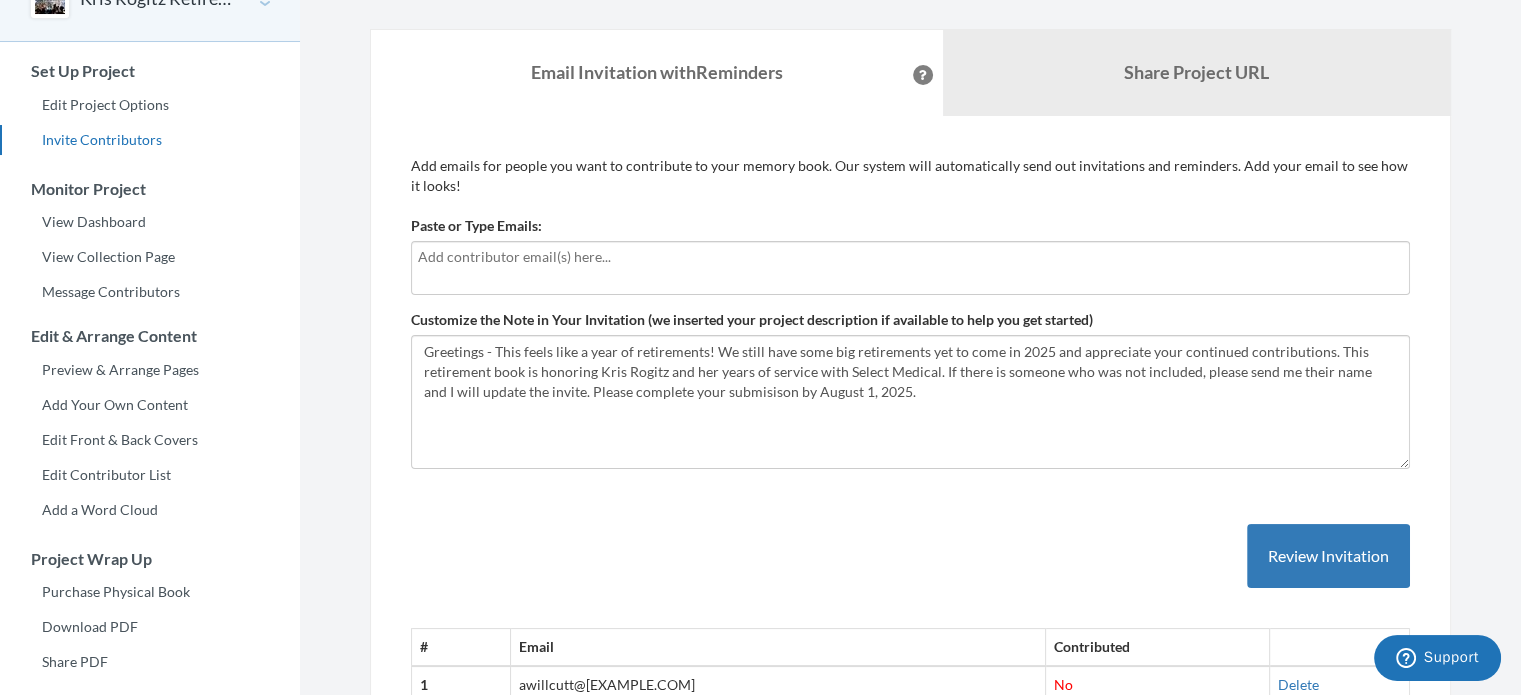scroll, scrollTop: 160, scrollLeft: 0, axis: vertical 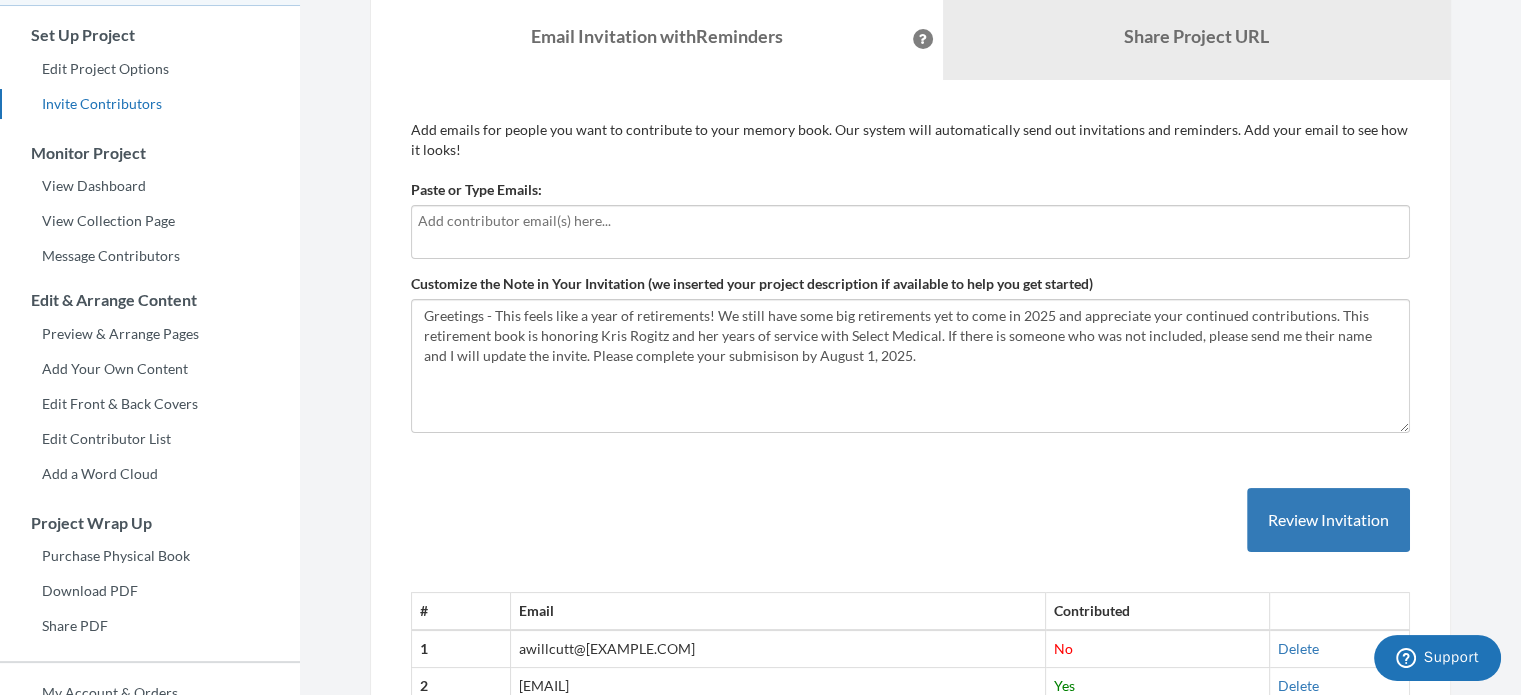 drag, startPoint x: 698, startPoint y: 557, endPoint x: 512, endPoint y: 639, distance: 203.27321 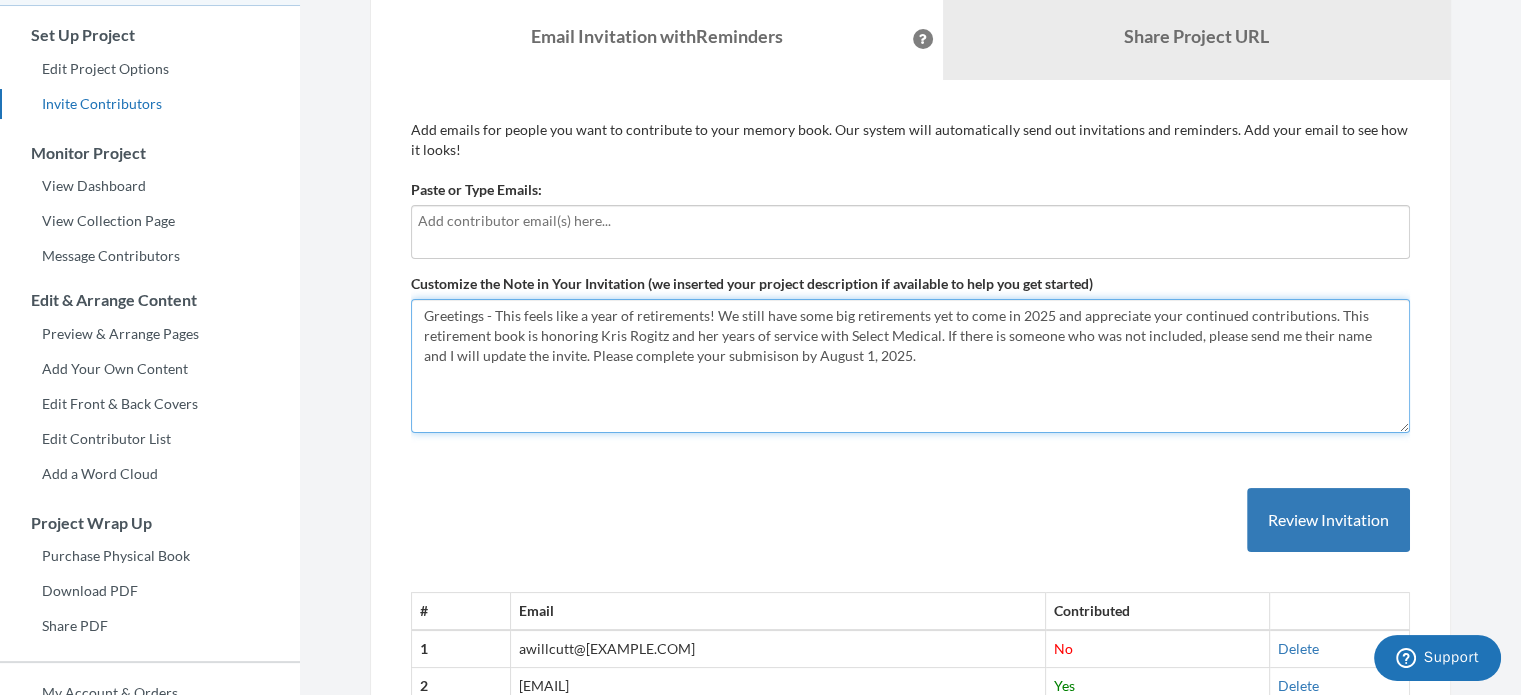 drag, startPoint x: 887, startPoint y: 355, endPoint x: 414, endPoint y: 322, distance: 474.14978 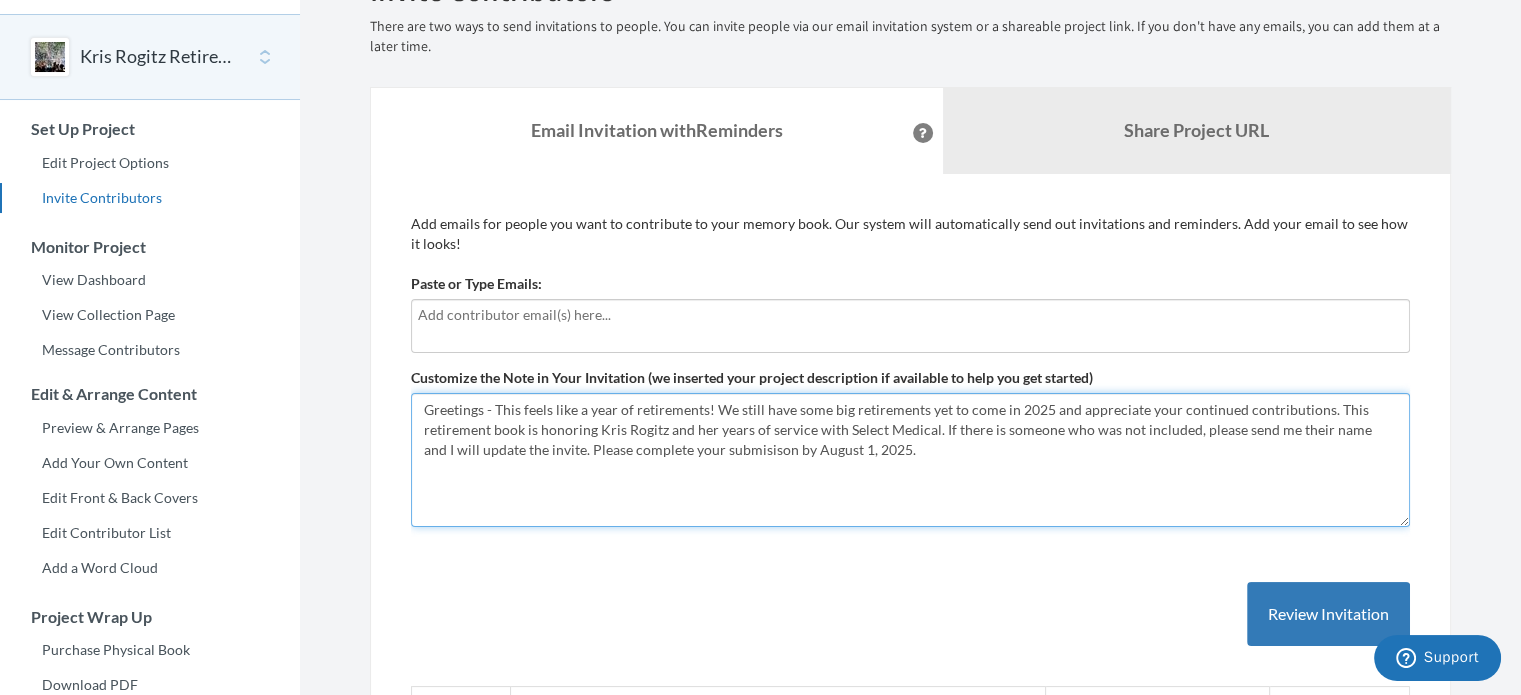 scroll, scrollTop: 0, scrollLeft: 0, axis: both 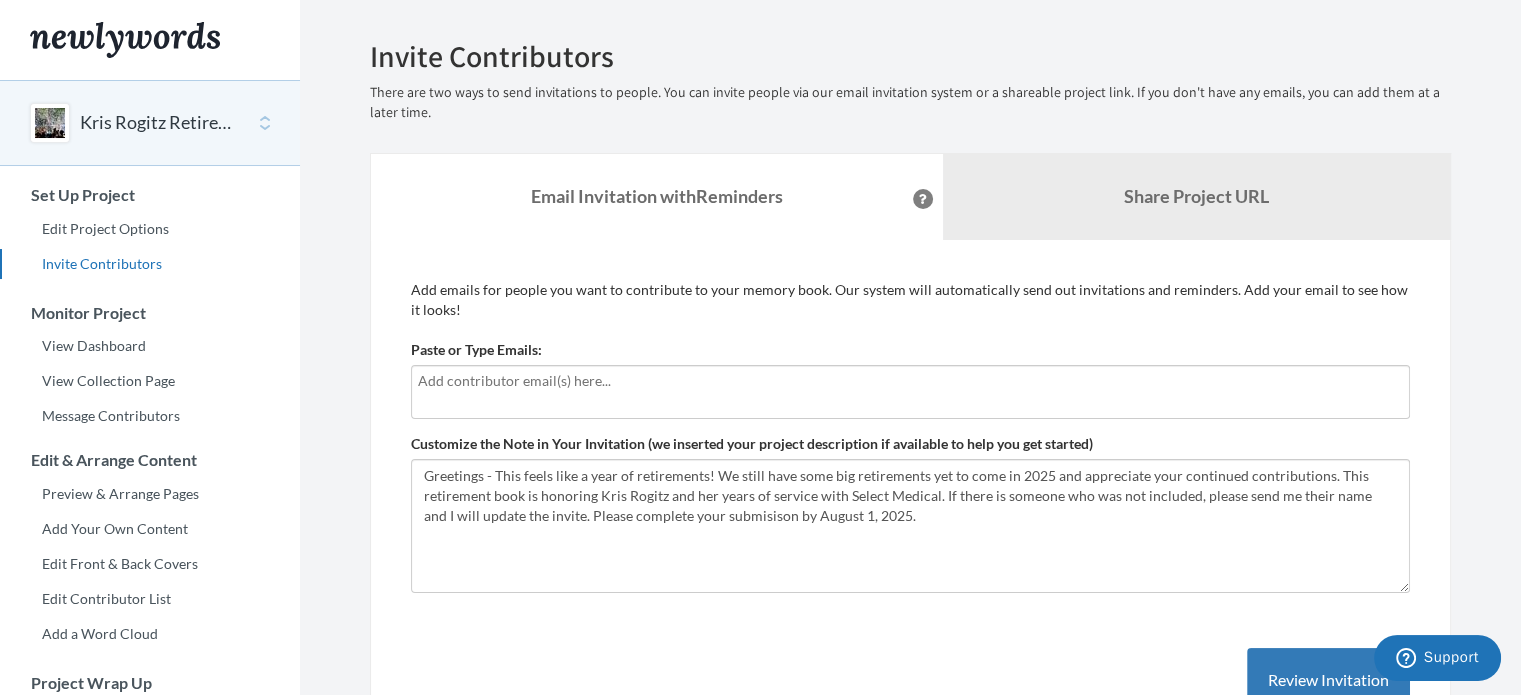 click on "Kris Rogitz Retirement" at bounding box center [150, 123] 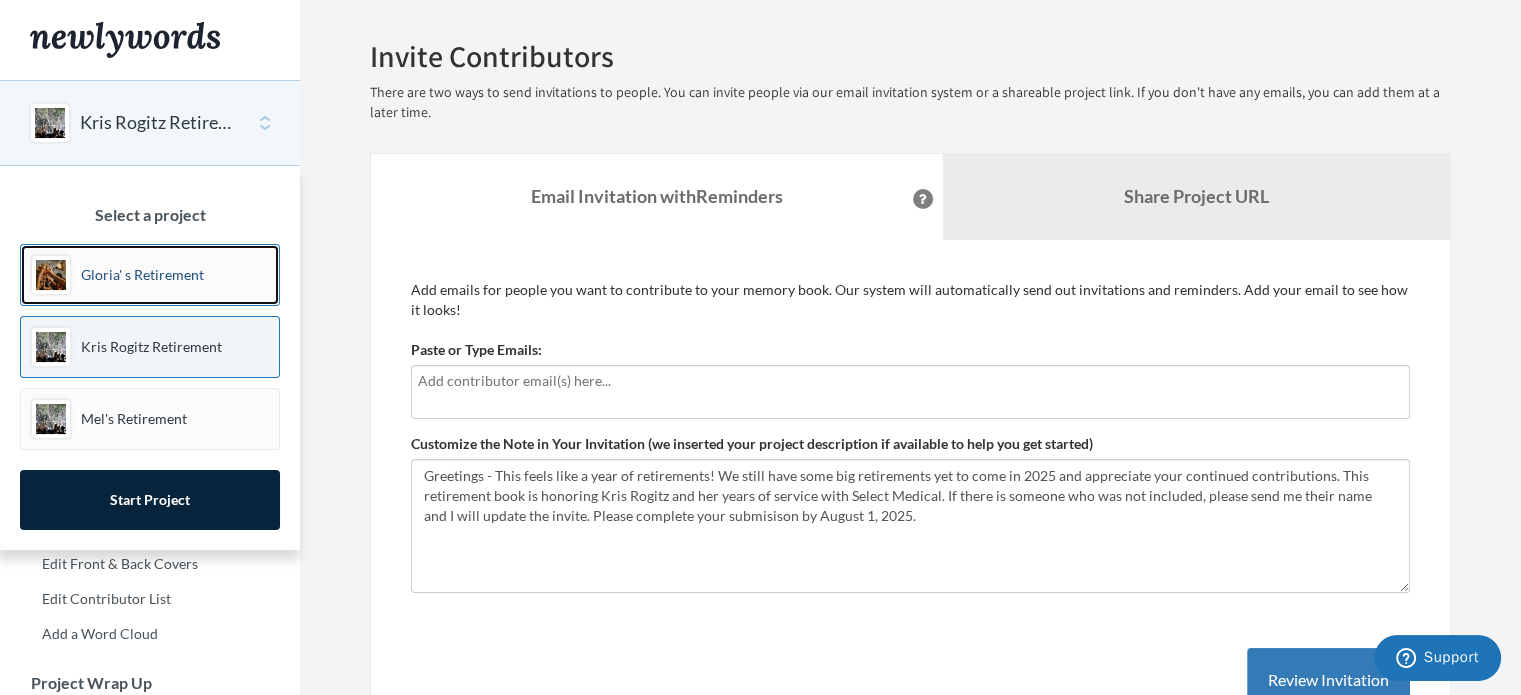 click on "Gloria' s Retirement" at bounding box center (150, 275) 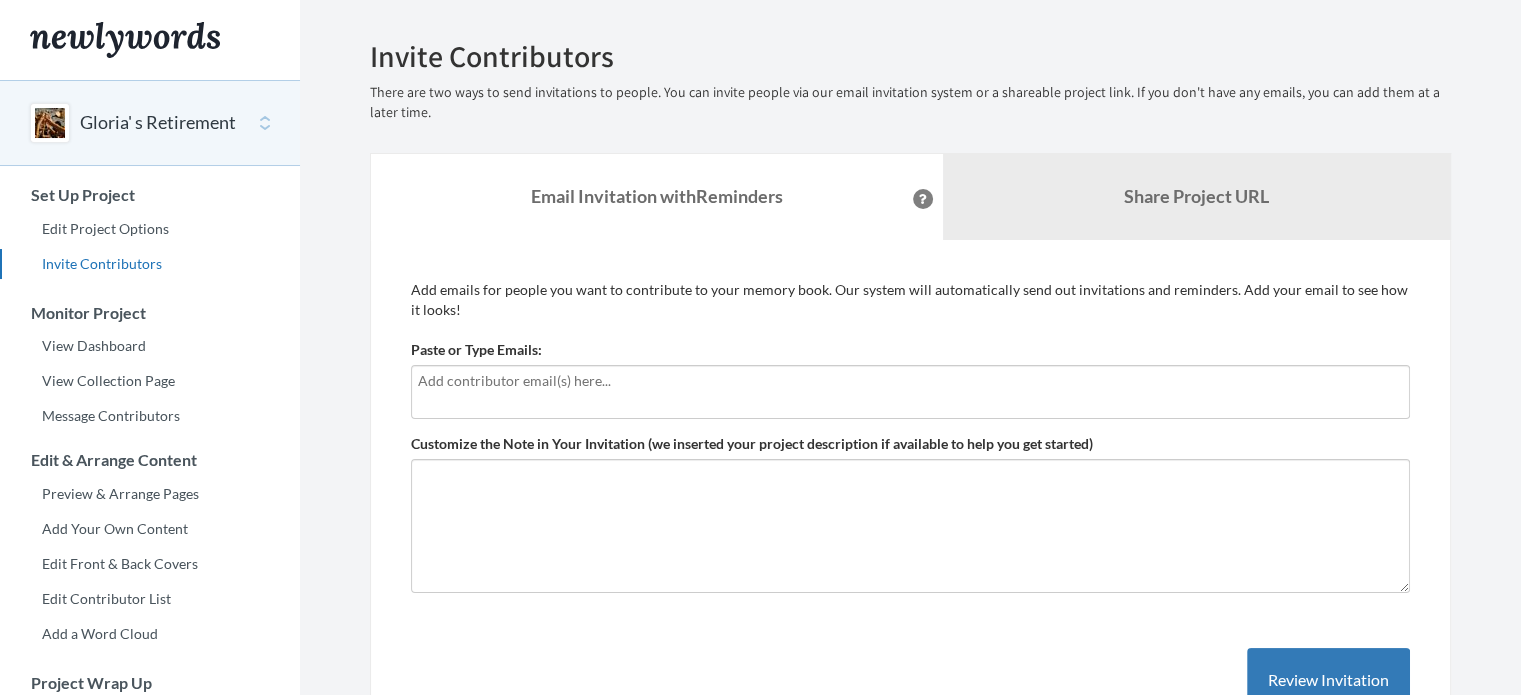 scroll, scrollTop: 0, scrollLeft: 0, axis: both 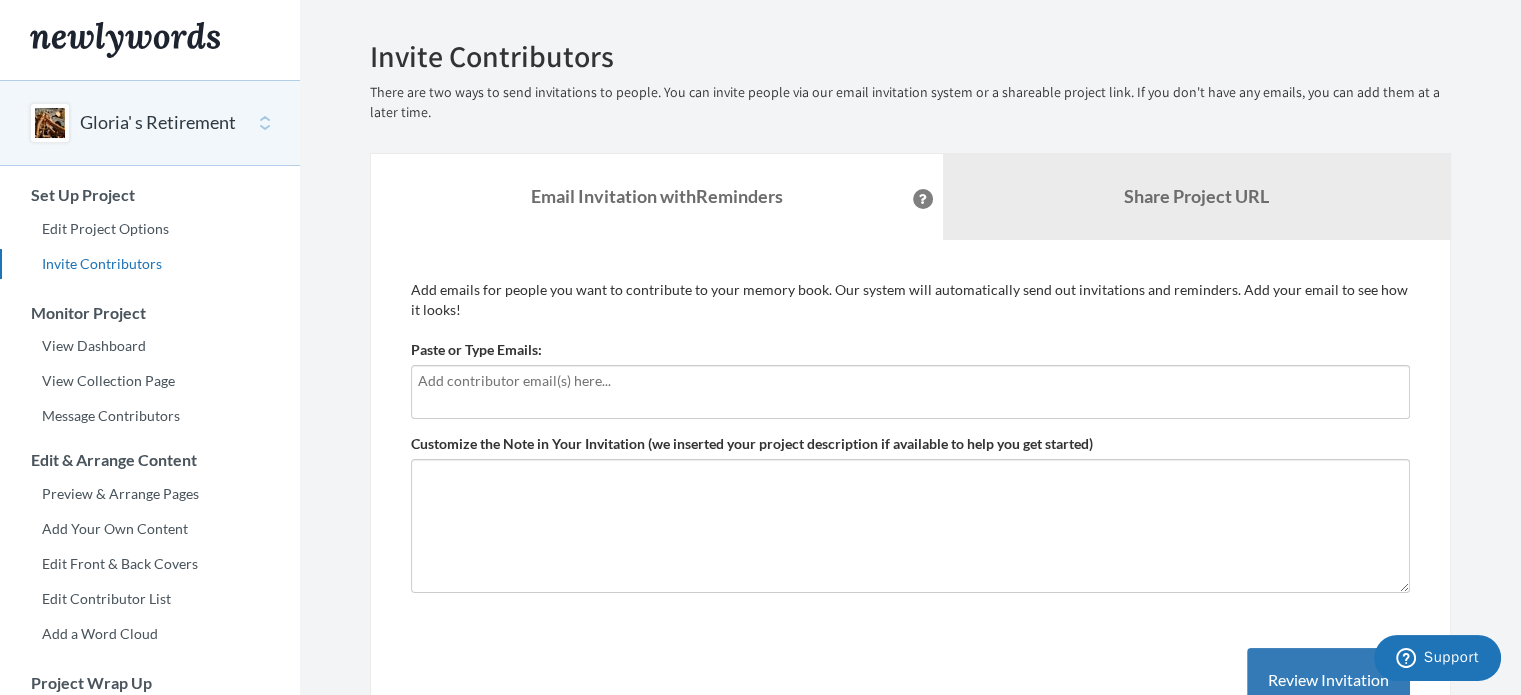 click at bounding box center [910, 381] 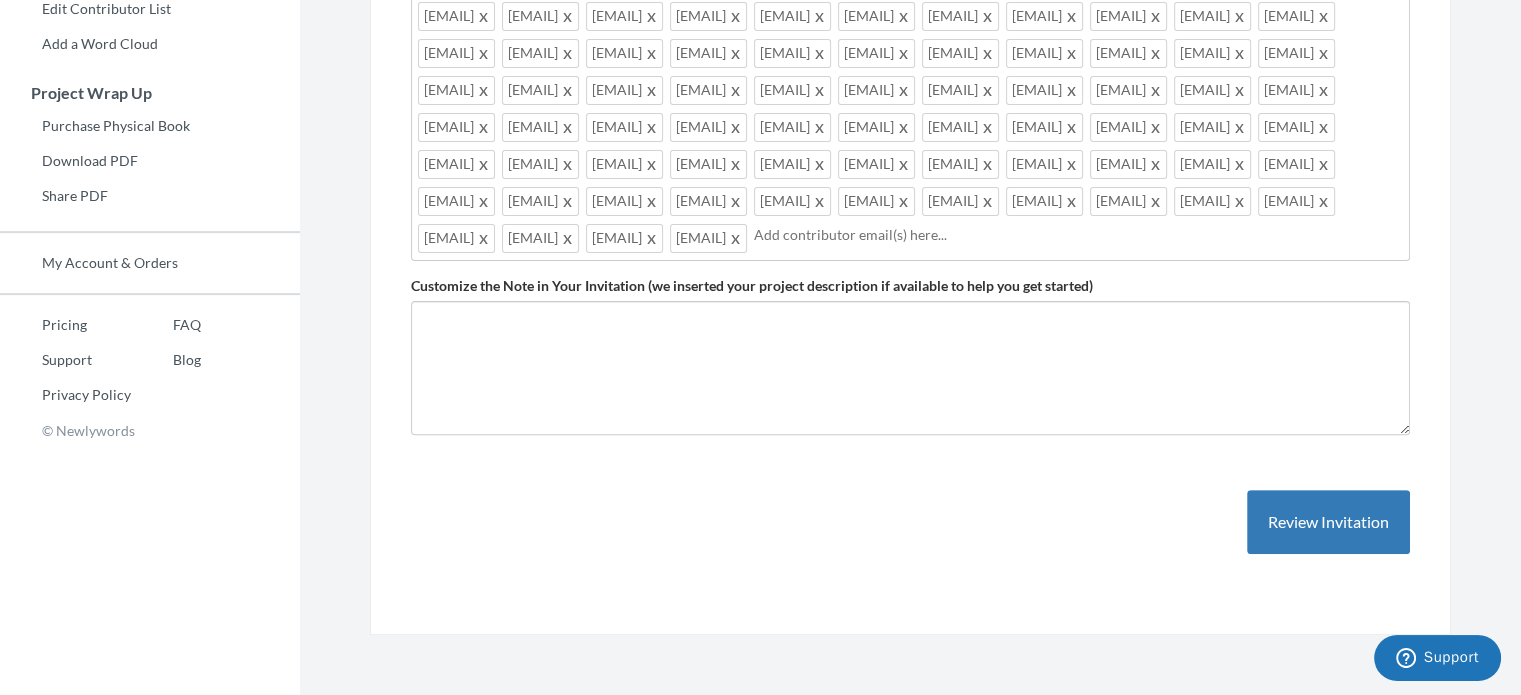 scroll, scrollTop: 1365, scrollLeft: 0, axis: vertical 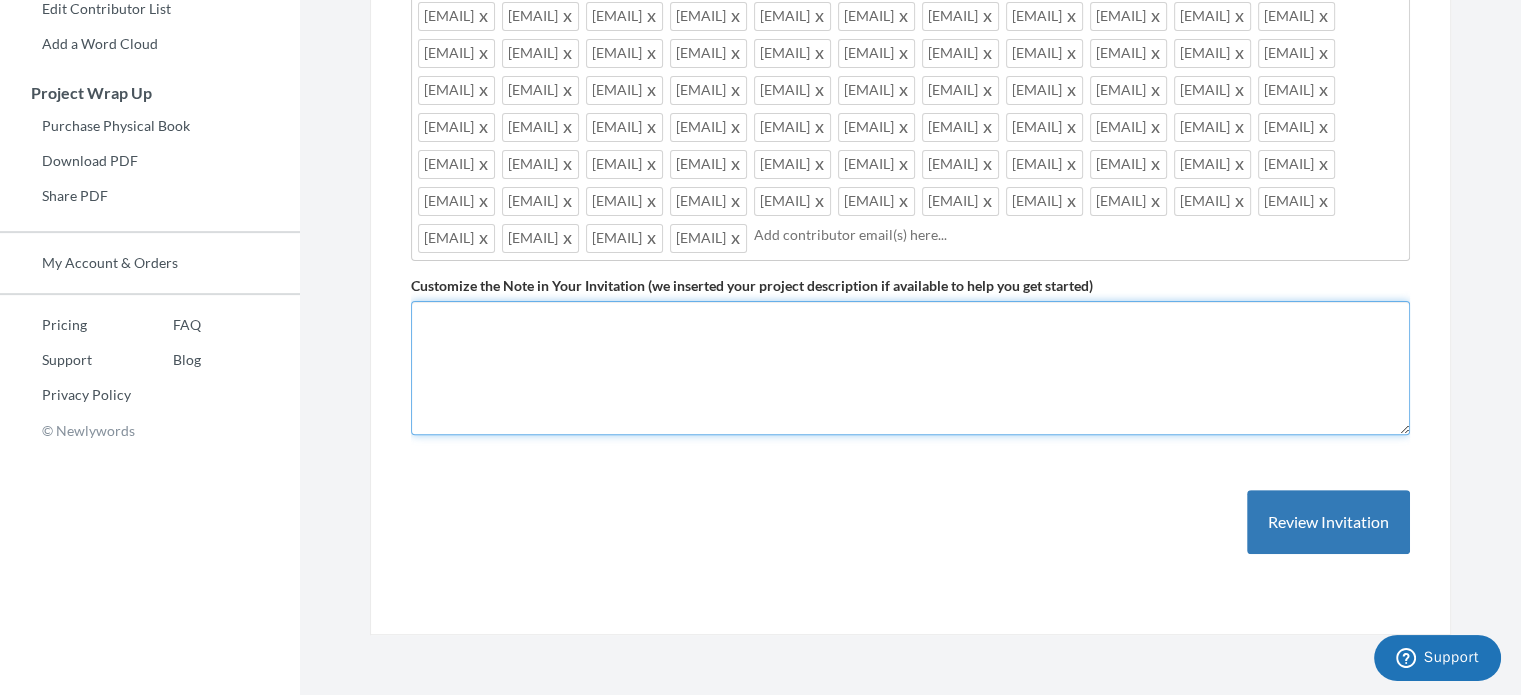 click on "Customize the Note in Your Invitation (we inserted your project description if available to help you get started)" at bounding box center (910, 368) 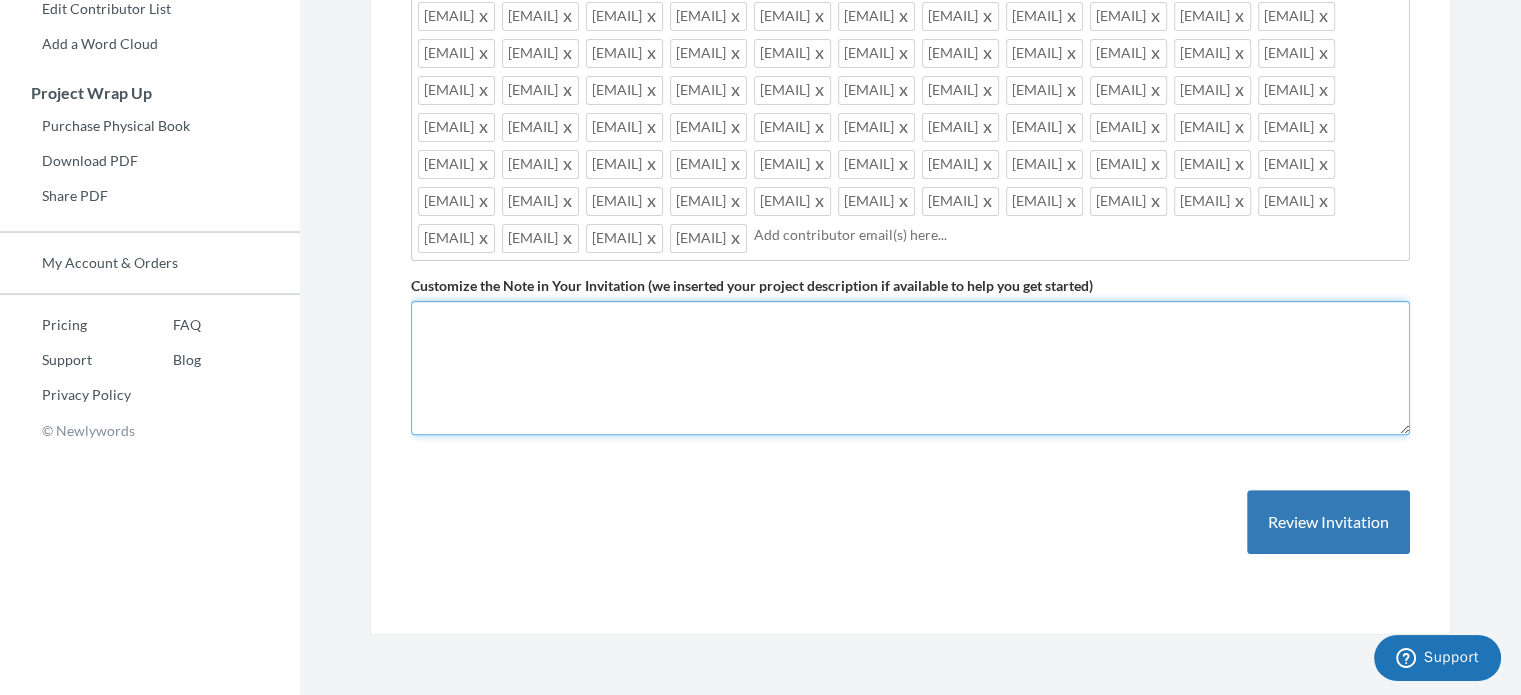 paste on "Greetings - This feels like a year of retirements! We still have some big retirements yet to come in 2025 and appreciate your continued contributions. This retirement book is honoring Kris Rogitz and her years of service with Select Medical. If there is someone who was not included, please send me their name and I will update the invite. Please complete your submisison by August 1, 2025." 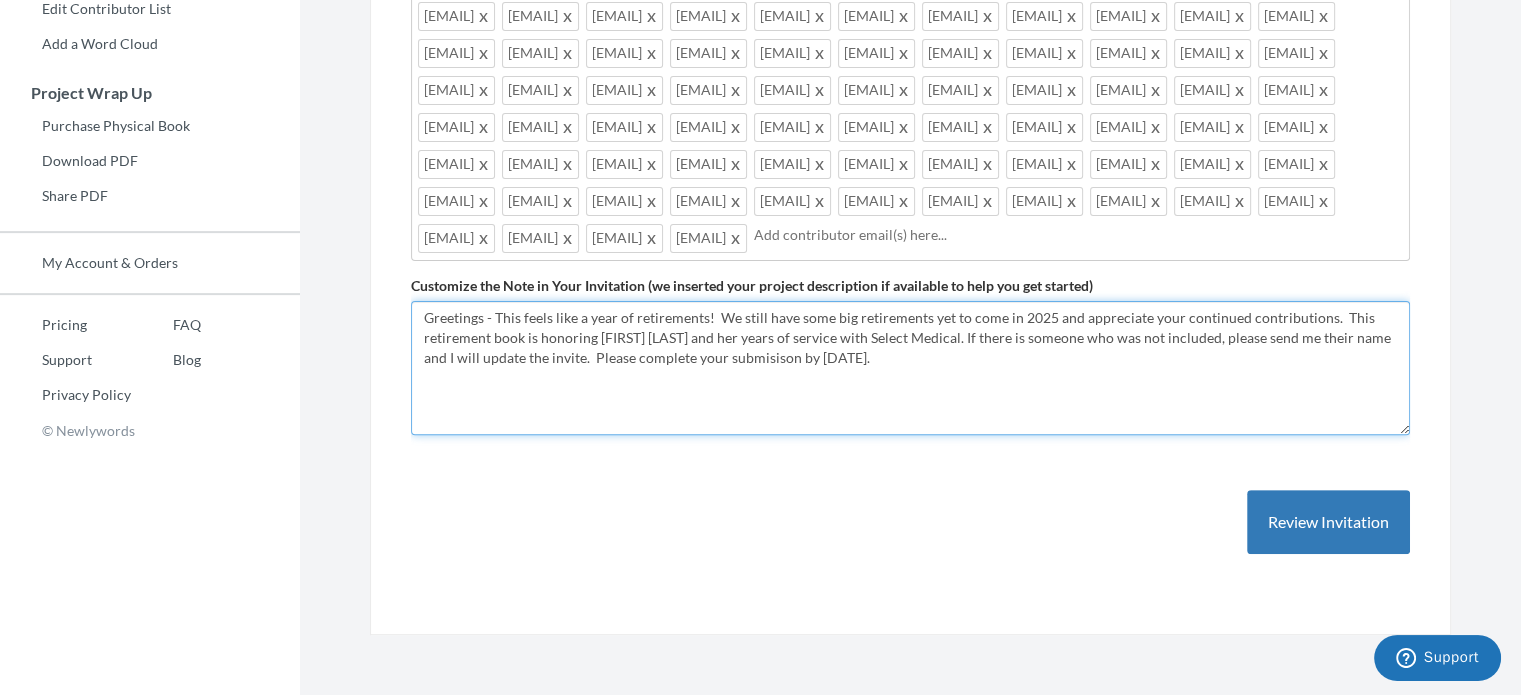 click on "Greetings - This feels like a year of retirements! We still have some big retirements yet to come in 2025 and appreciate your continued contributions. This retirement book is honoring Kris Rogitz and her years of service with Select Medical. If there is someone who was not included, please send me their name and I will update the invite. Please complete your submisison by August 1, 2025." at bounding box center [910, 368] 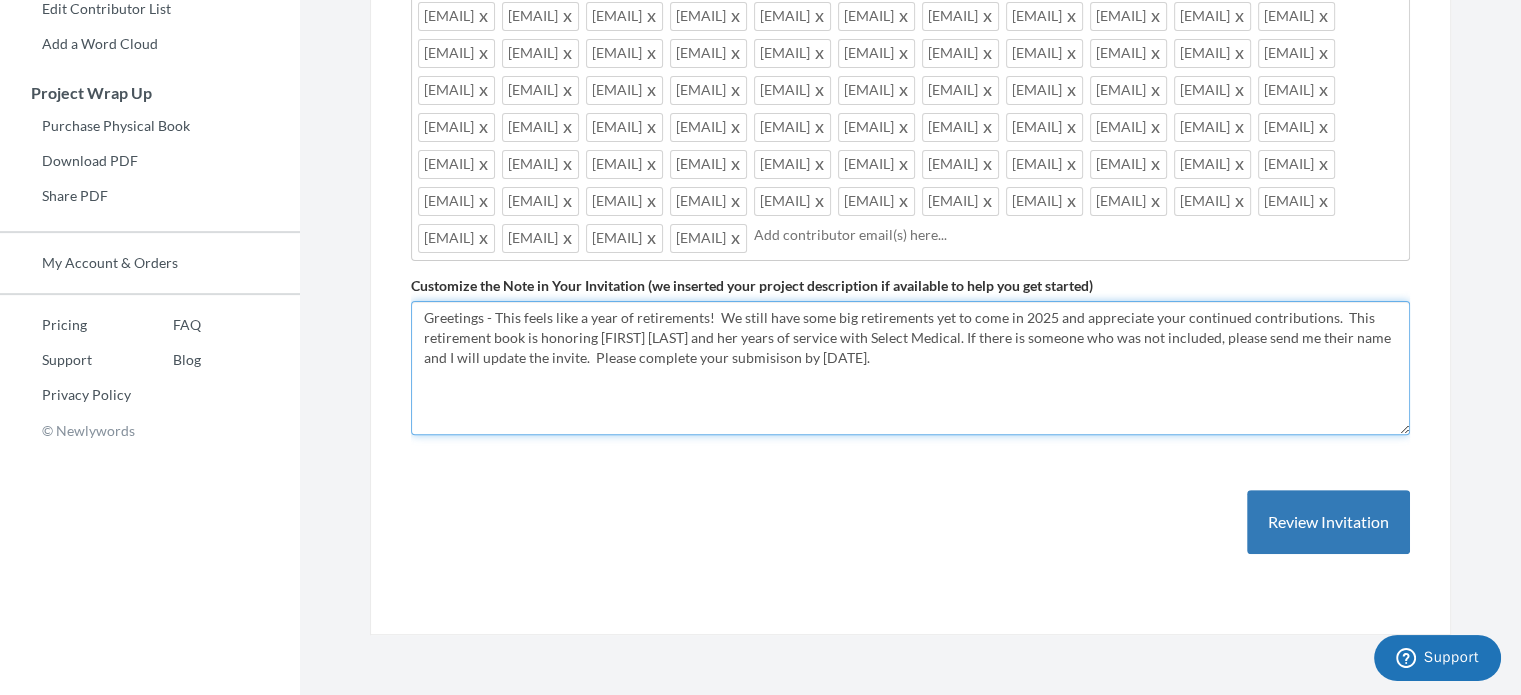 drag, startPoint x: 1332, startPoint y: 311, endPoint x: 717, endPoint y: 314, distance: 615.0073 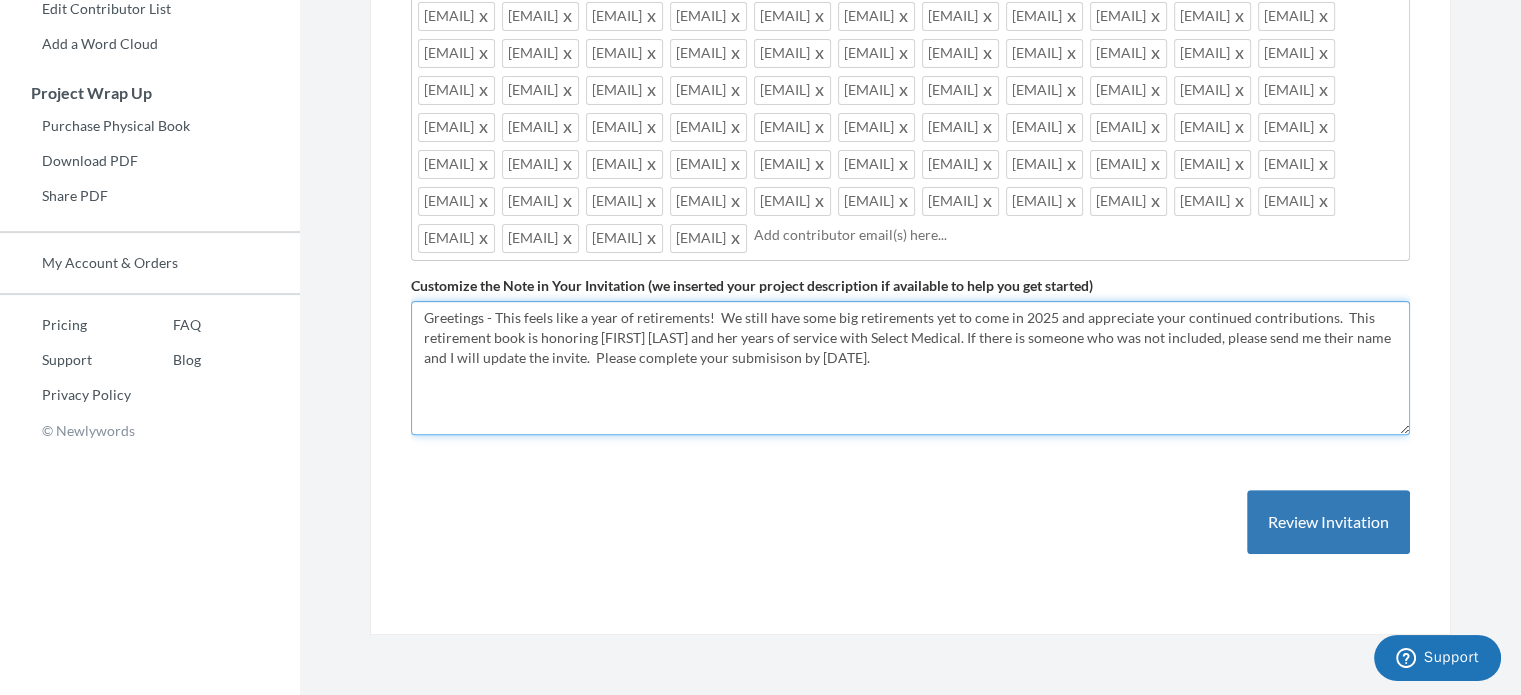 click on "Greetings - This feels like a year of retirements! We still have some big retirements yet to come in 2025 and appreciate your continued contributions. This retirement book is honoring Kris Rogitz and her years of service with Select Medical. If there is someone who was not included, please send me their name and I will update the invite. Please complete your submisison by August 1, 2025." at bounding box center [910, 368] 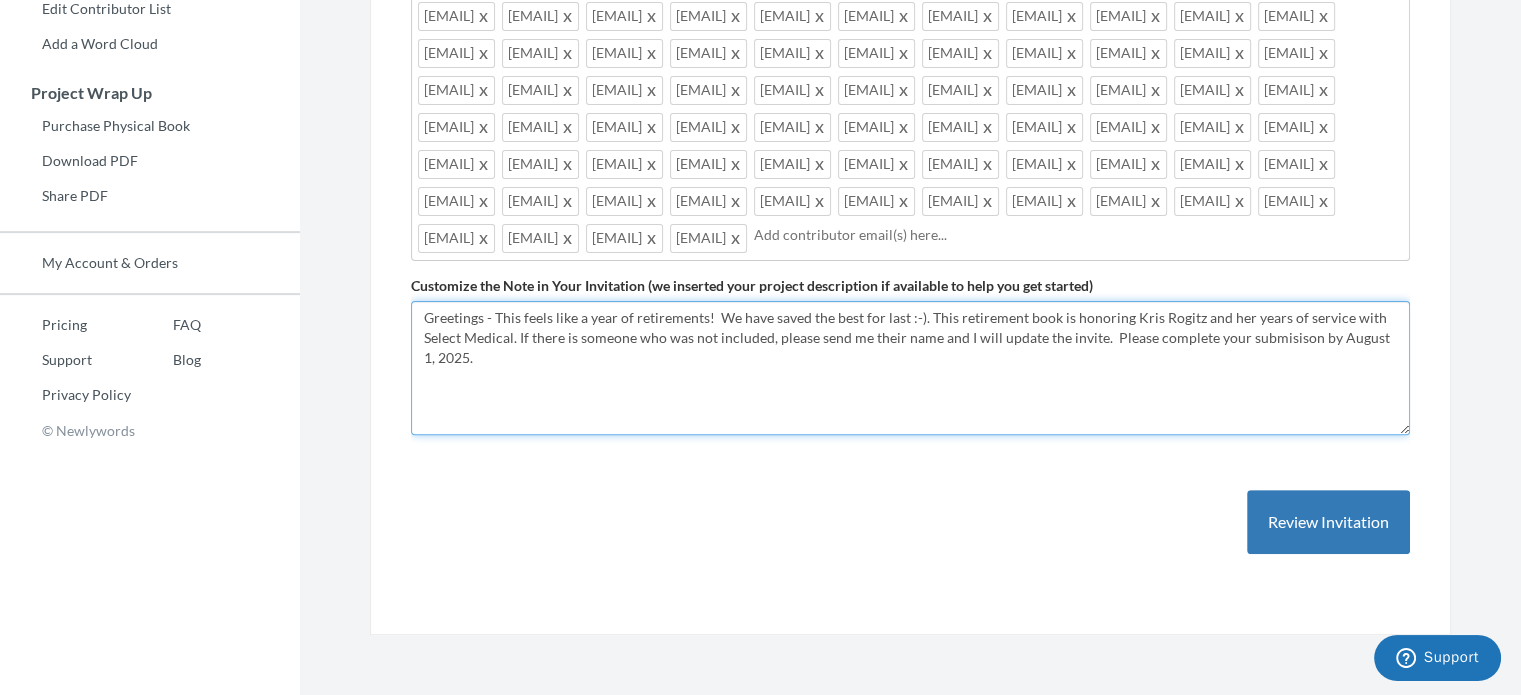 drag, startPoint x: 1136, startPoint y: 318, endPoint x: 1192, endPoint y: 318, distance: 56 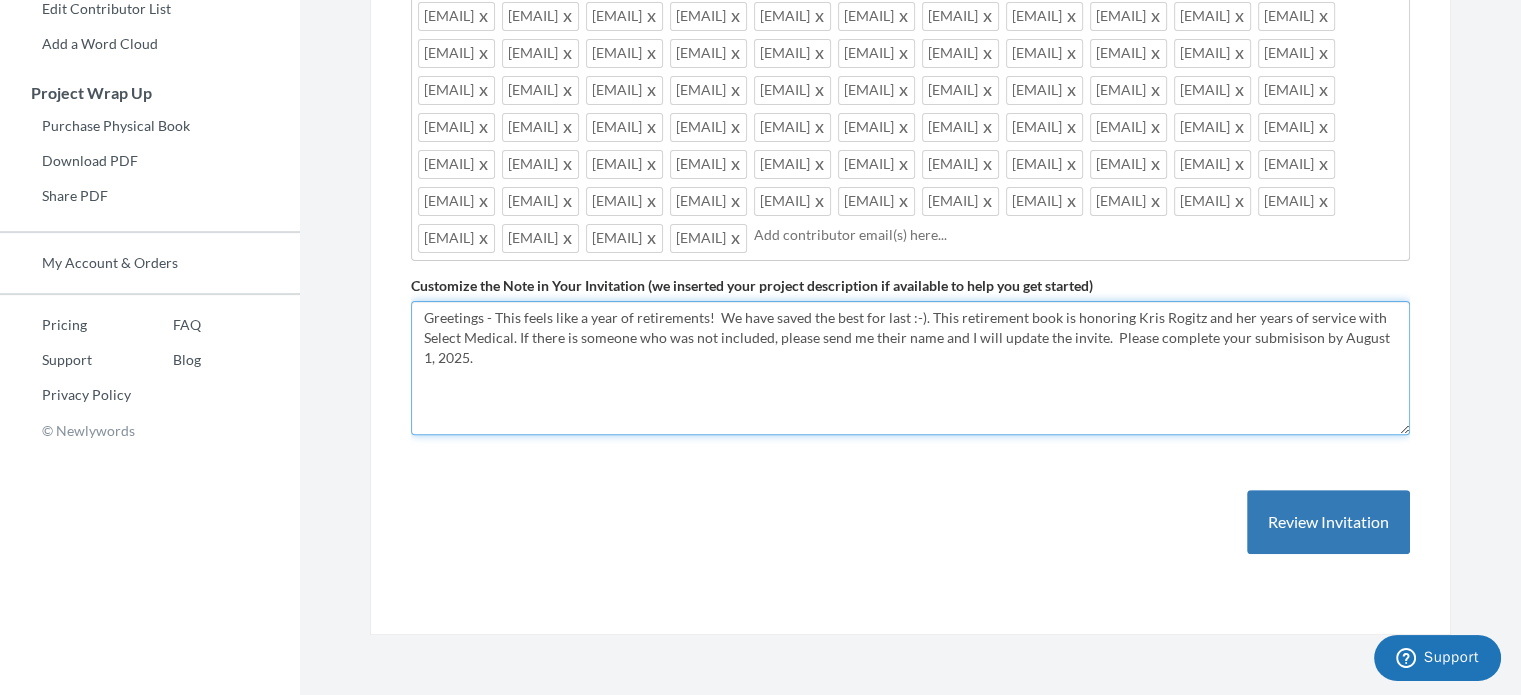 click on "Greetings - This feels like a year of retirements!  We have saved the best for last :-). This retirement book is honoring Kris Rogitz and her years of service with Select Medical. If there is someone who was not included, please send me their name and I will update the invite.  Please complete your submisison by August 1, 2025." at bounding box center [910, 368] 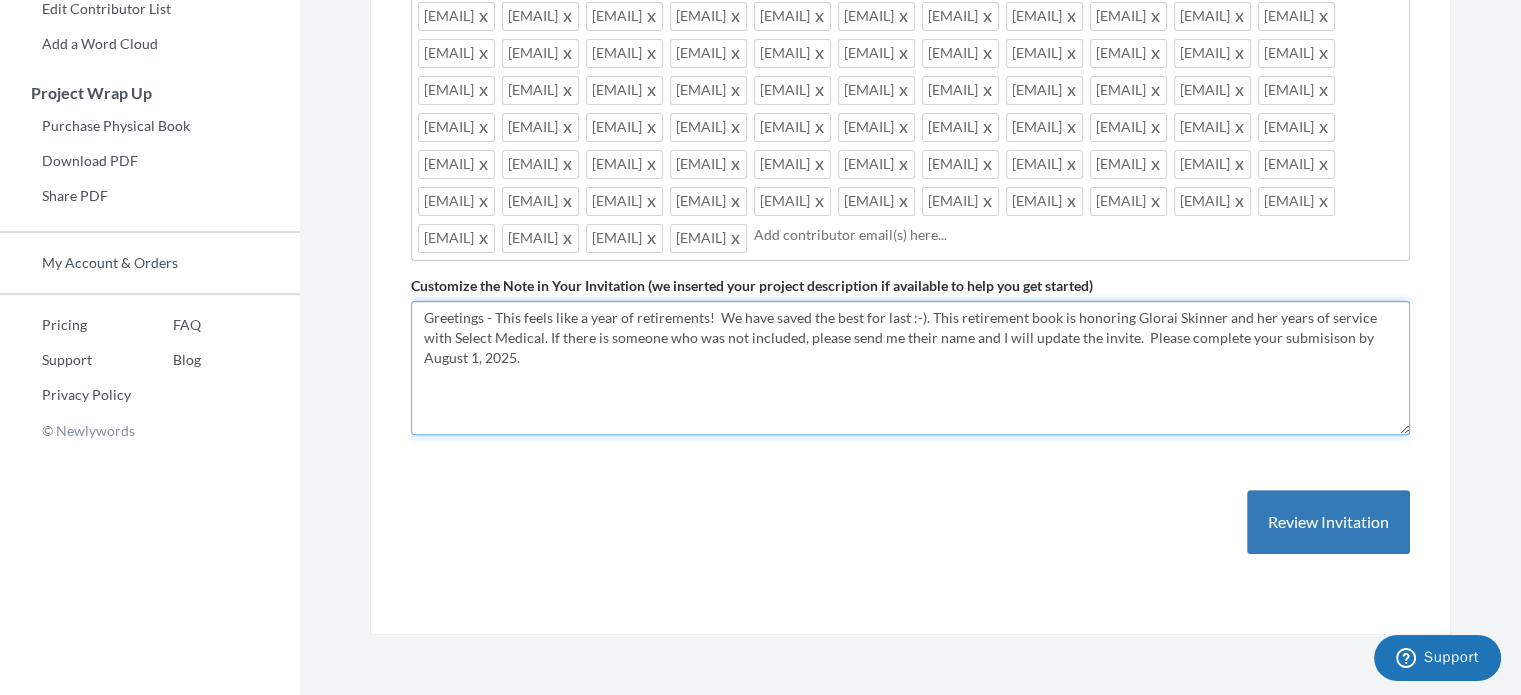drag, startPoint x: 1331, startPoint y: 342, endPoint x: 1381, endPoint y: 347, distance: 50.24938 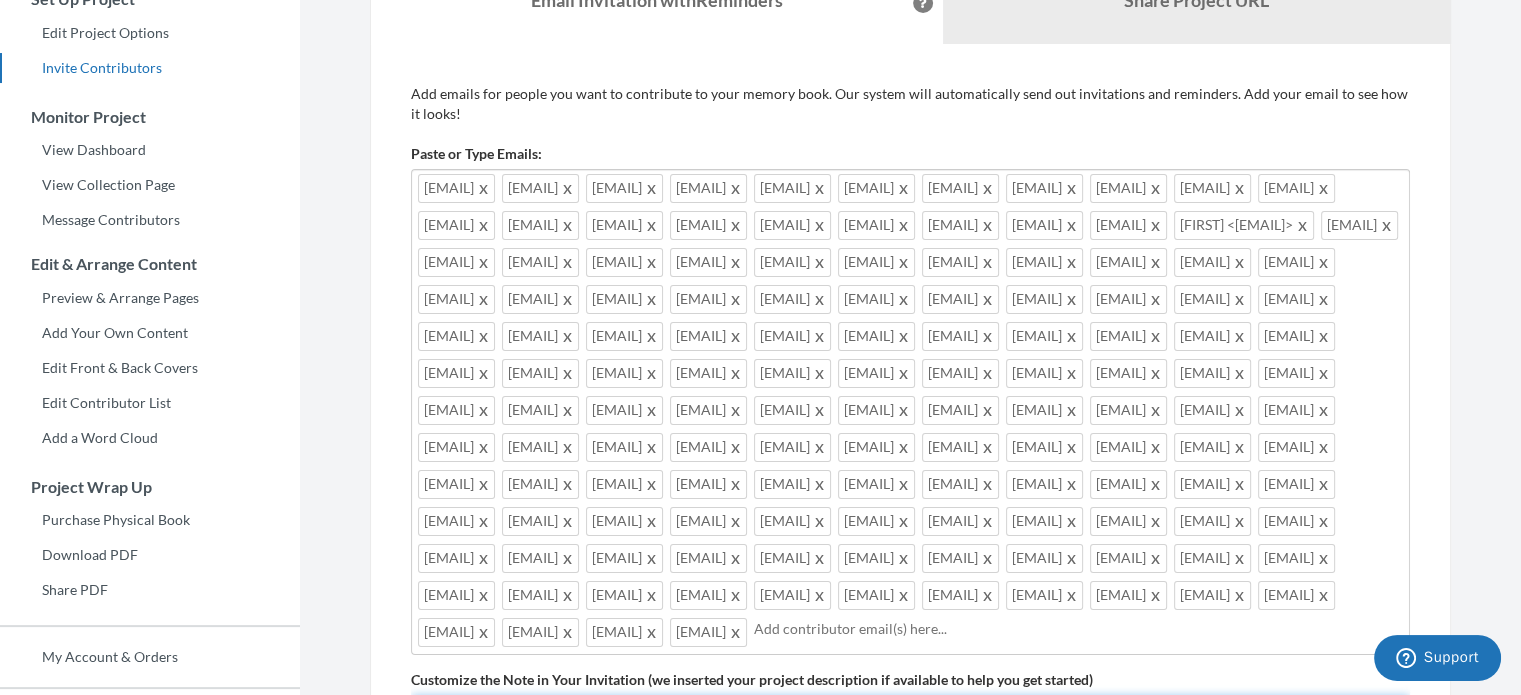 scroll, scrollTop: 165, scrollLeft: 0, axis: vertical 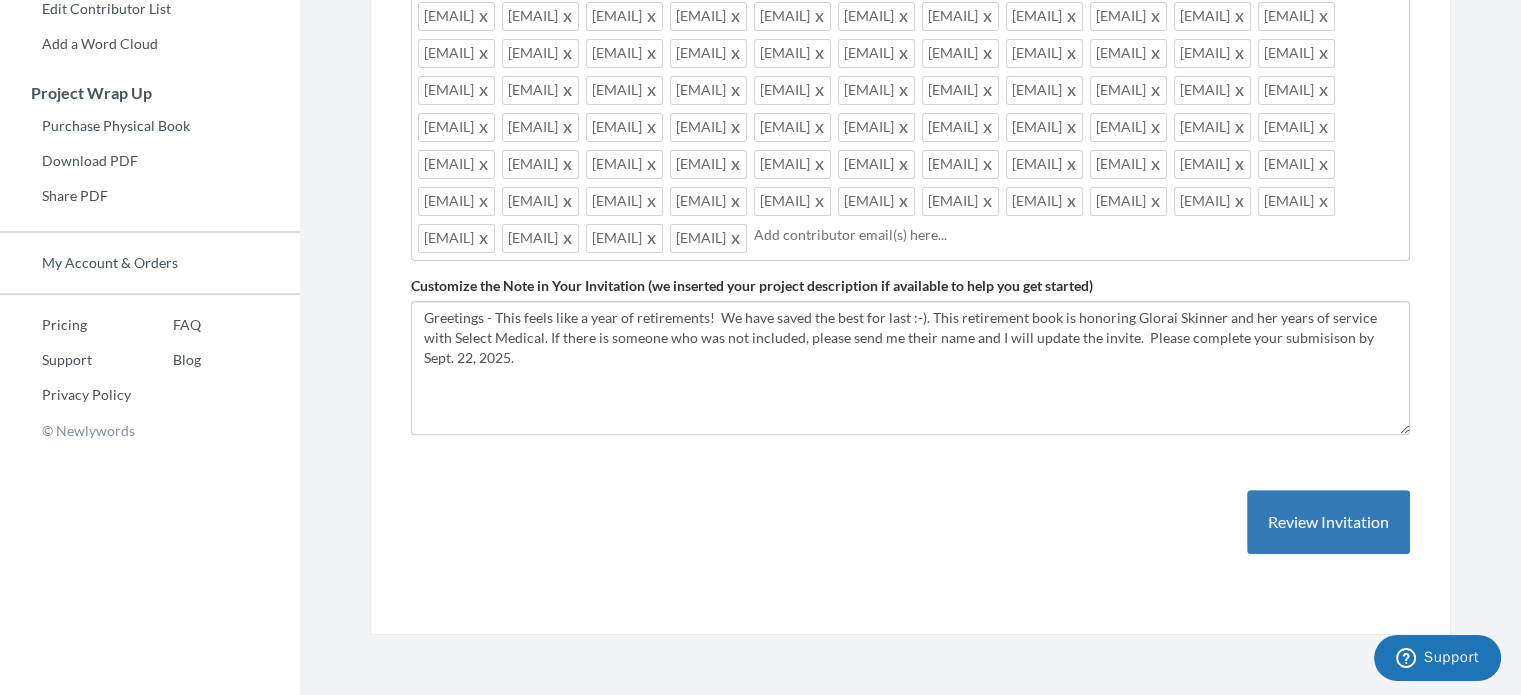 click on "mbeers@selectmedical.com   jcatalano@ssm-select.com   pchanget@selectmedical.com   schoinski@selectmedical.com   tnclark@honorhealth-rehab.com   dcconnolly@selectmedical.com   jdehenes@regencyhospital.com   dadennis@selectmedical.com   tfagan@selectmedical.com   shledik@selectmedical.com   gjohnston@selectmedical.com   jcmajors@selectmedical.com   smembreno@selectmedical.com   fmilanes@selectmedical.com   djmoconnor@selectmedical.com   ppetroff@selectmedical.com   tpocher@selectmedical.com   nrode@selectmedical.com   blschmidt@selectmedical.com   ksecen@selectmedical.com    Kris <KRogitz@selectmedical.com>   nsudo@selectmedical.com   tlwagner@selectmedical.com   bweill@kessler-rehab.com   meswilliams@selectmedical.com   shammerman@selectmedical.com   jemnelson@selectmedical.com   lbeauch@selectmedical.com   kcanfield@selectmedical.com   amdriscoll@selectmedical.com   mlmetcalf@selectmedical.com   mshelley@regencyhospital.com   sarvance@selectmedical.com   nwestbrock@selectmedical.com" at bounding box center (910, 18) 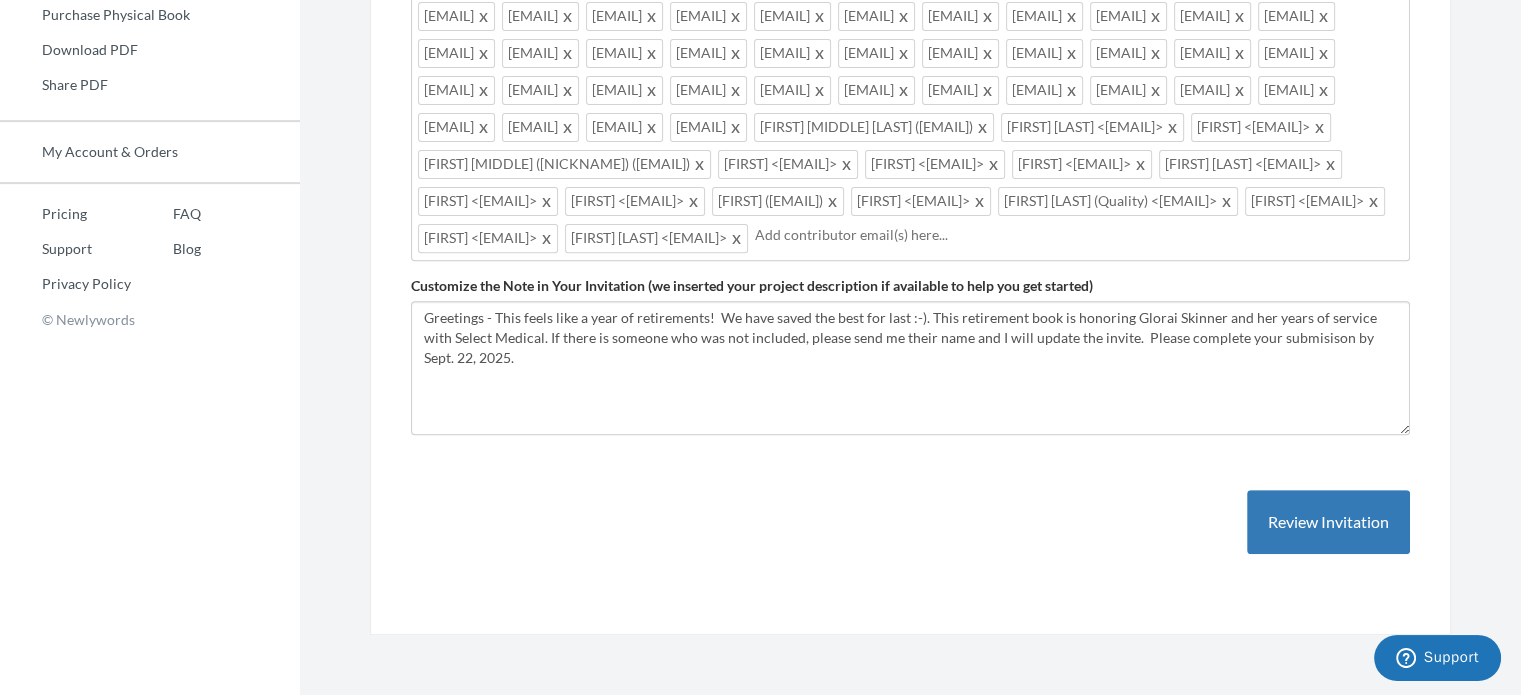 click at bounding box center [1079, 235] 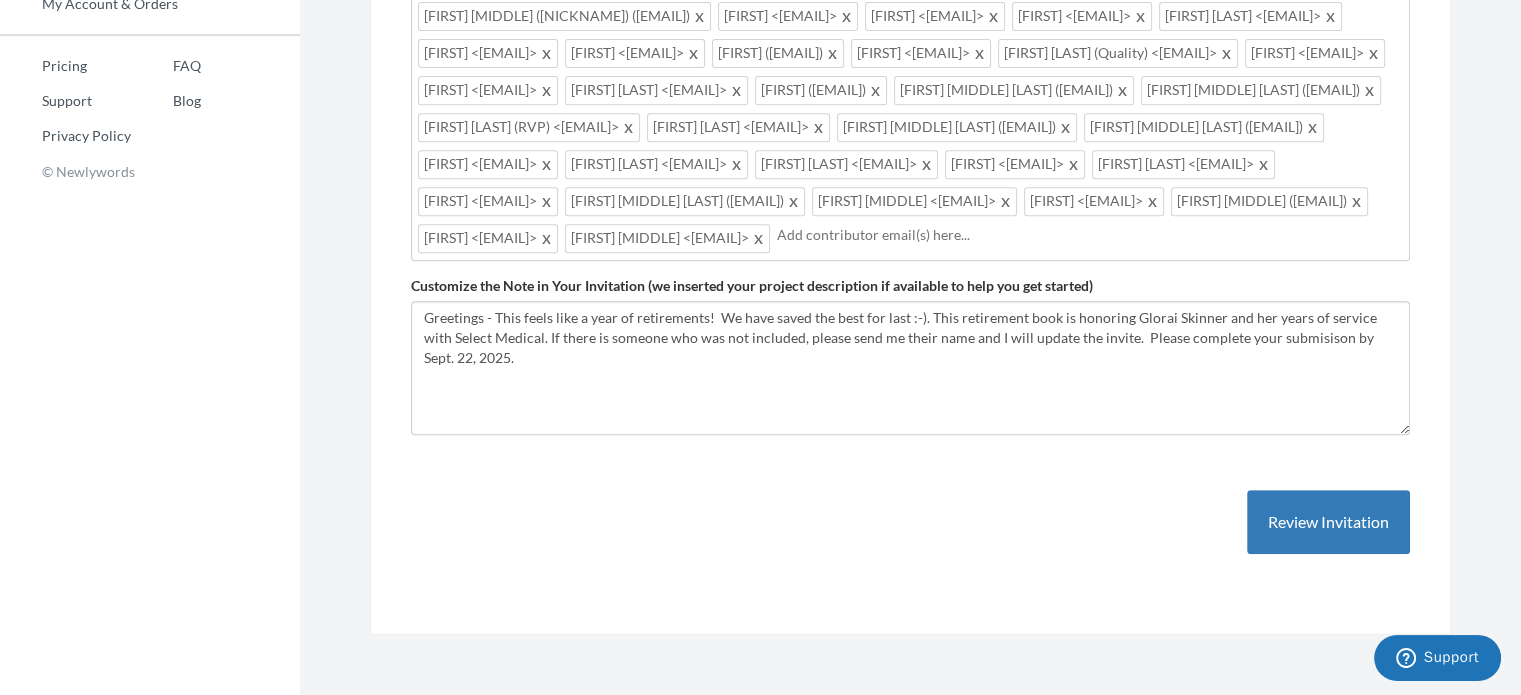 click on "mbeers@selectmedical.com   jcatalano@ssm-select.com   pchanget@selectmedical.com   schoinski@selectmedical.com   tnclark@honorhealth-rehab.com   dcconnolly@selectmedical.com   jdehenes@regencyhospital.com   dadennis@selectmedical.com   tfagan@selectmedical.com   shledik@selectmedical.com   gjohnston@selectmedical.com   jcmajors@selectmedical.com   smembreno@selectmedical.com   fmilanes@selectmedical.com   djmoconnor@selectmedical.com   ppetroff@selectmedical.com   tpocher@selectmedical.com   nrode@selectmedical.com   blschmidt@selectmedical.com   ksecen@selectmedical.com    Kris <KRogitz@selectmedical.com>   nsudo@selectmedical.com   tlwagner@selectmedical.com   bweill@kessler-rehab.com   meswilliams@selectmedical.com   shammerman@selectmedical.com   jemnelson@selectmedical.com   lbeauch@selectmedical.com   kcanfield@selectmedical.com   amdriscoll@selectmedical.com   mlmetcalf@selectmedical.com   mshelley@regencyhospital.com   sarvance@selectmedical.com   nwestbrock@selectmedical.com" at bounding box center (910, -112) 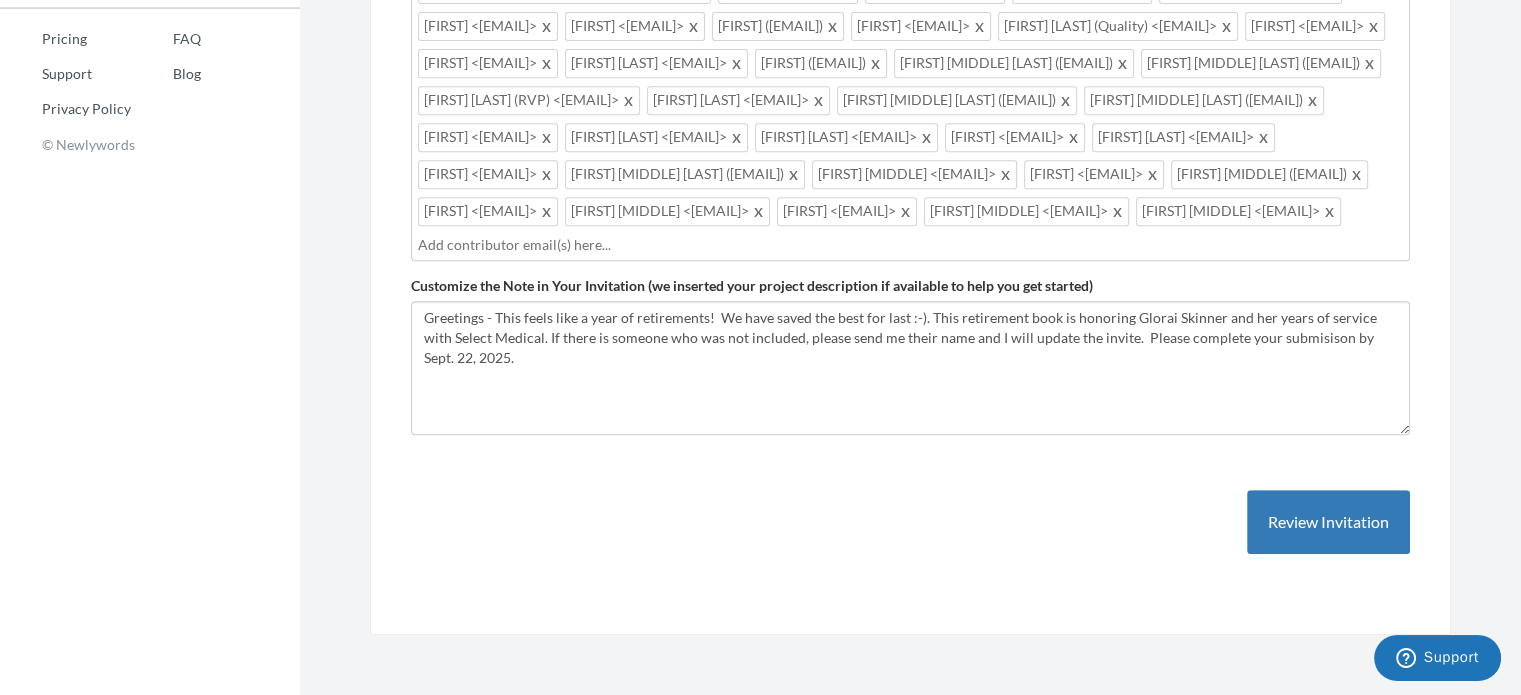 scroll, scrollTop: 1836, scrollLeft: 0, axis: vertical 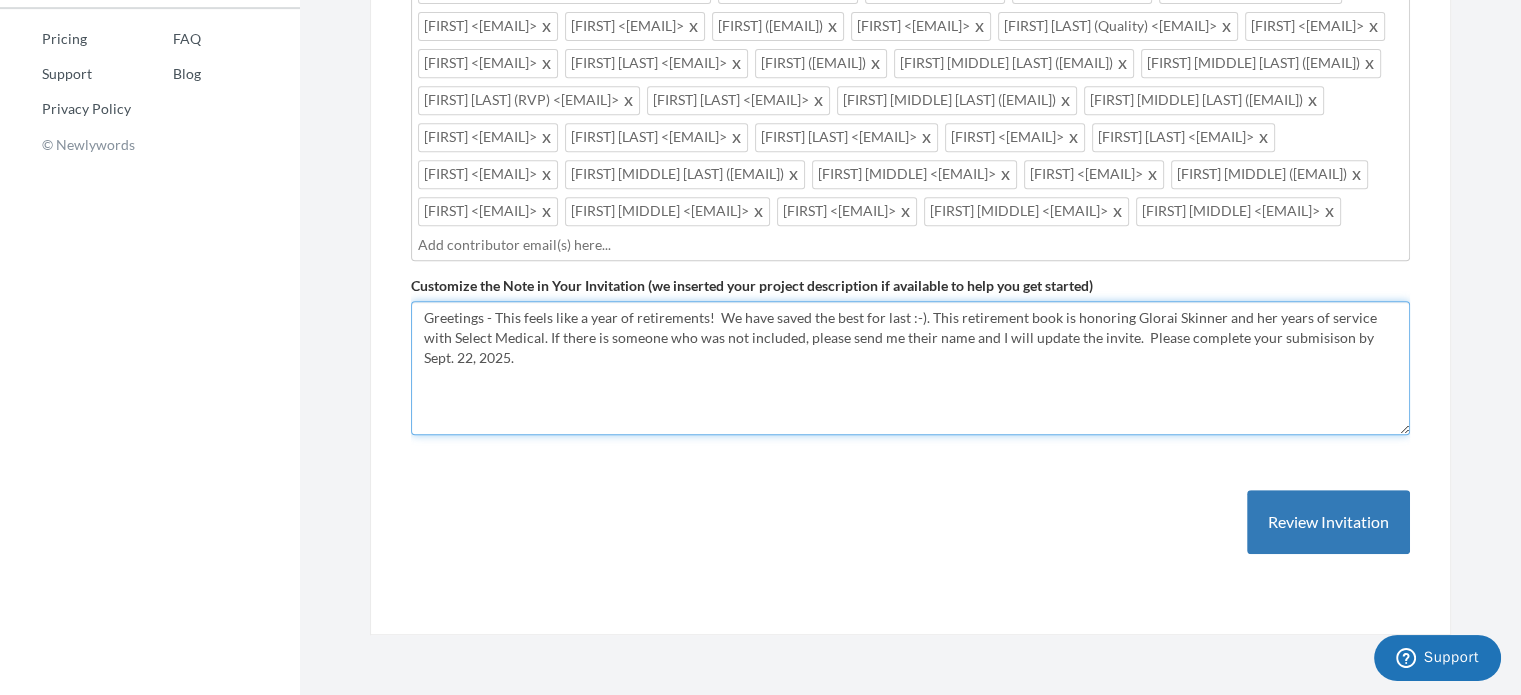 click on "Greetings - This feels like a year of retirements!  We have saved the best for last :-). This retirement book is honoring Glorai Skinner and her years of service with Select Medical. If there is someone who was not included, please send me their name and I will update the invite.  Please complete your submisison by Sept. 22, 2025." at bounding box center [910, 368] 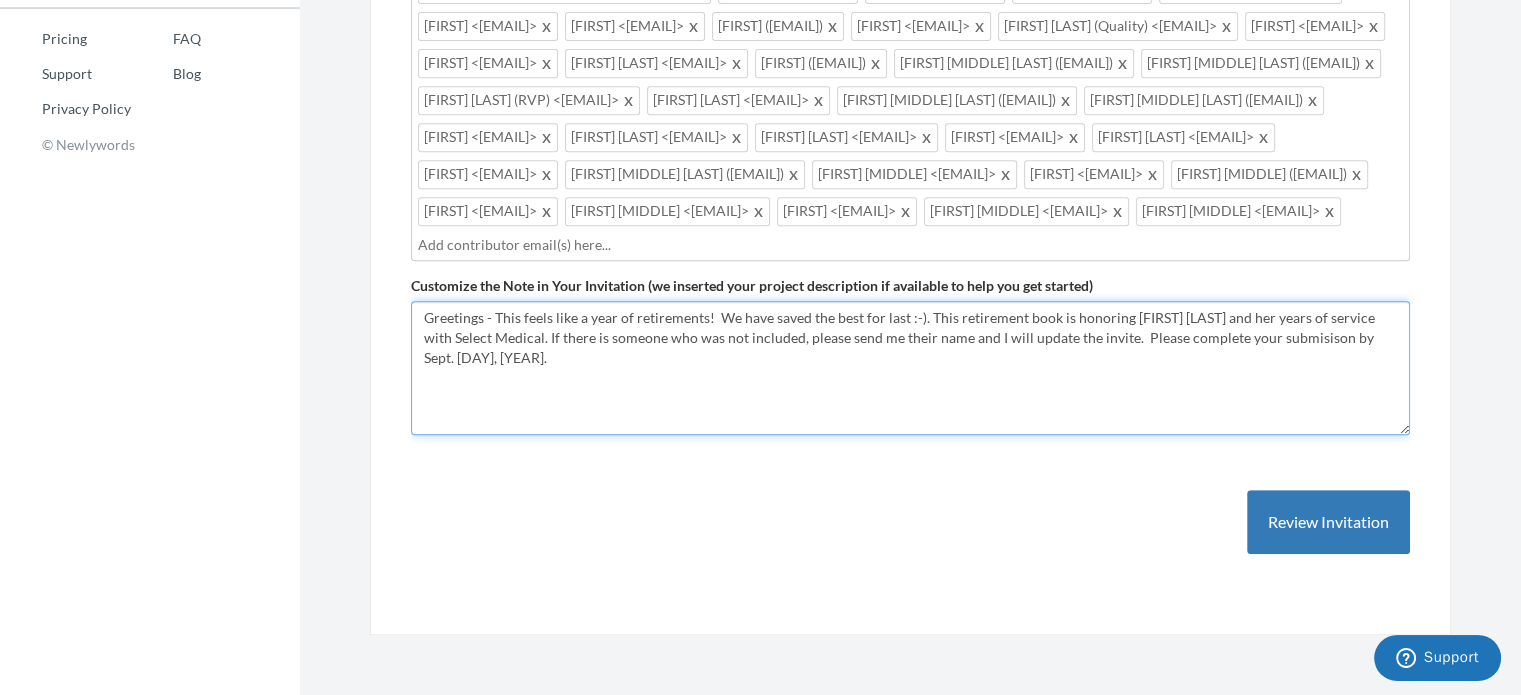 scroll, scrollTop: 1836, scrollLeft: 0, axis: vertical 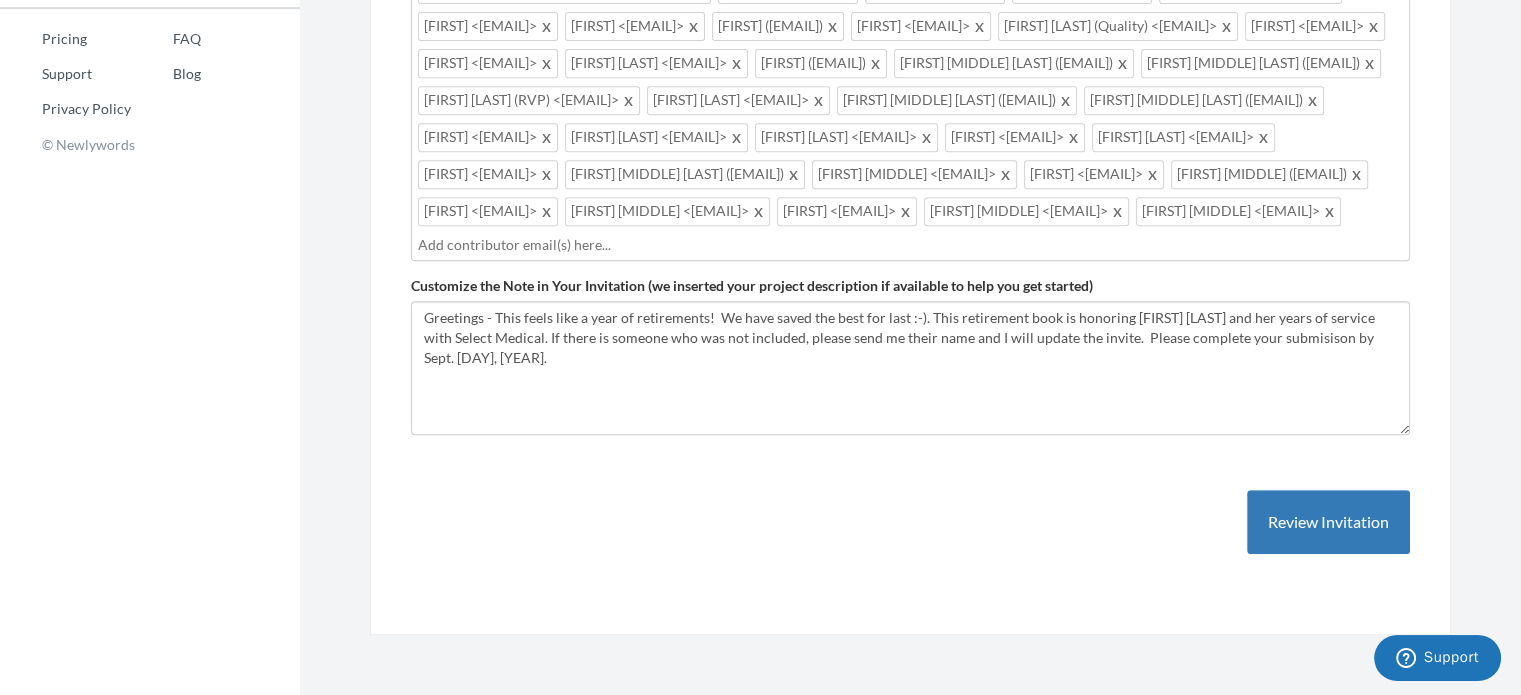 drag, startPoint x: 1042, startPoint y: 215, endPoint x: 620, endPoint y: 115, distance: 433.68652 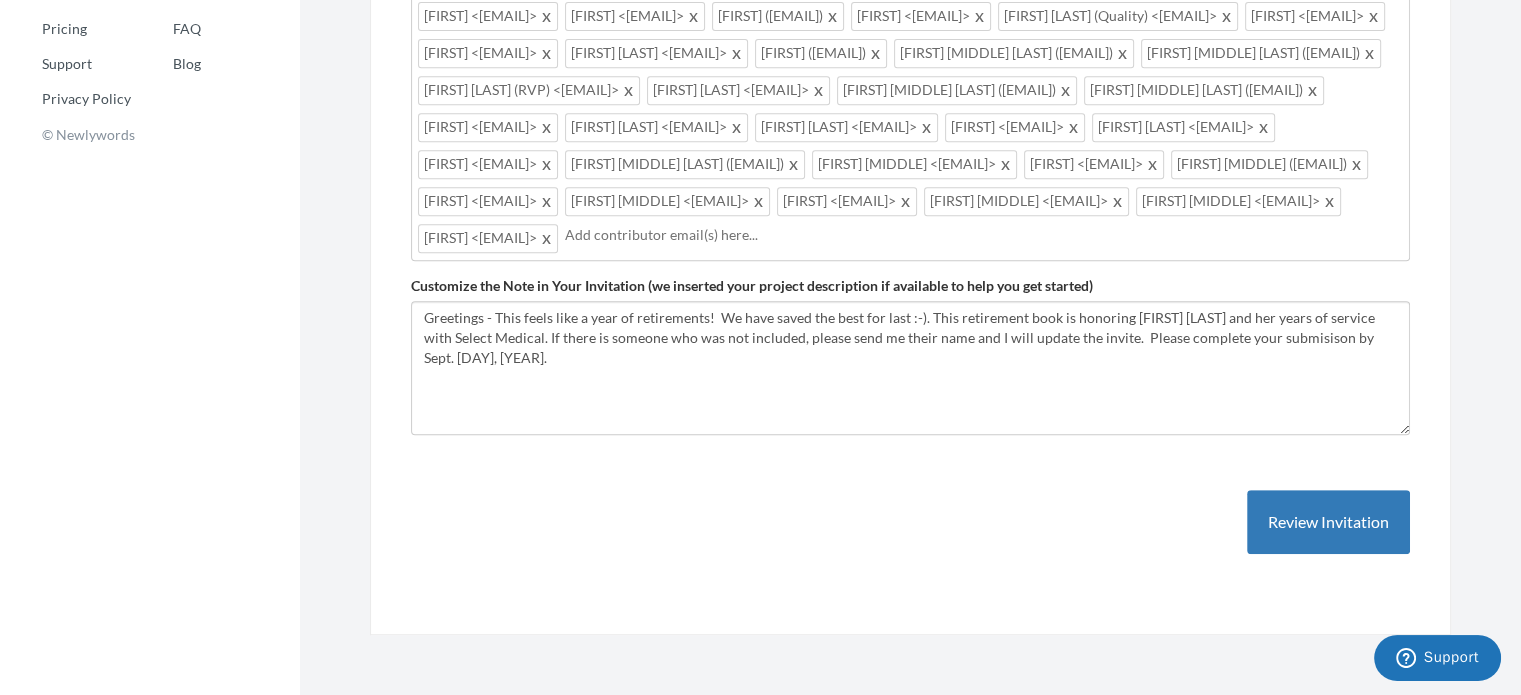 scroll, scrollTop: 1500, scrollLeft: 0, axis: vertical 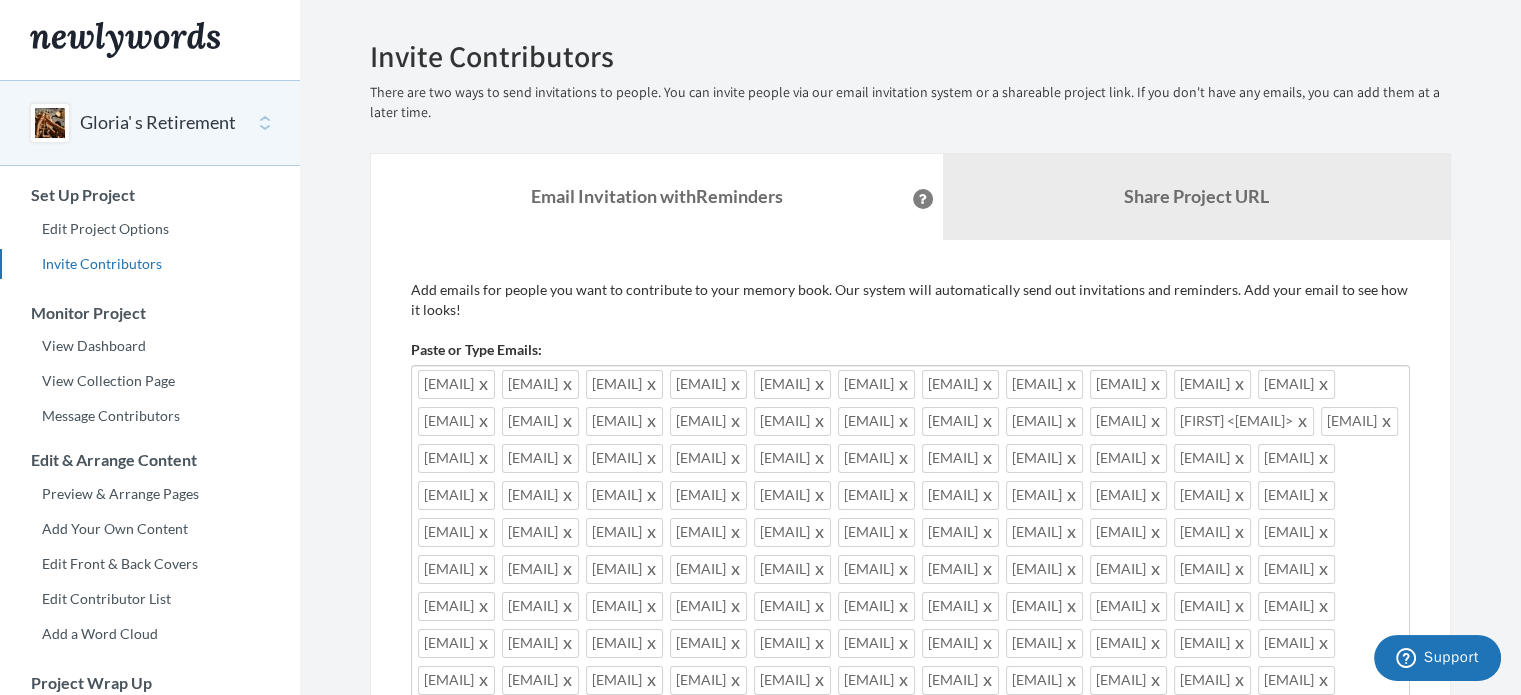 drag, startPoint x: 1305, startPoint y: 543, endPoint x: 398, endPoint y: 381, distance: 921.3539 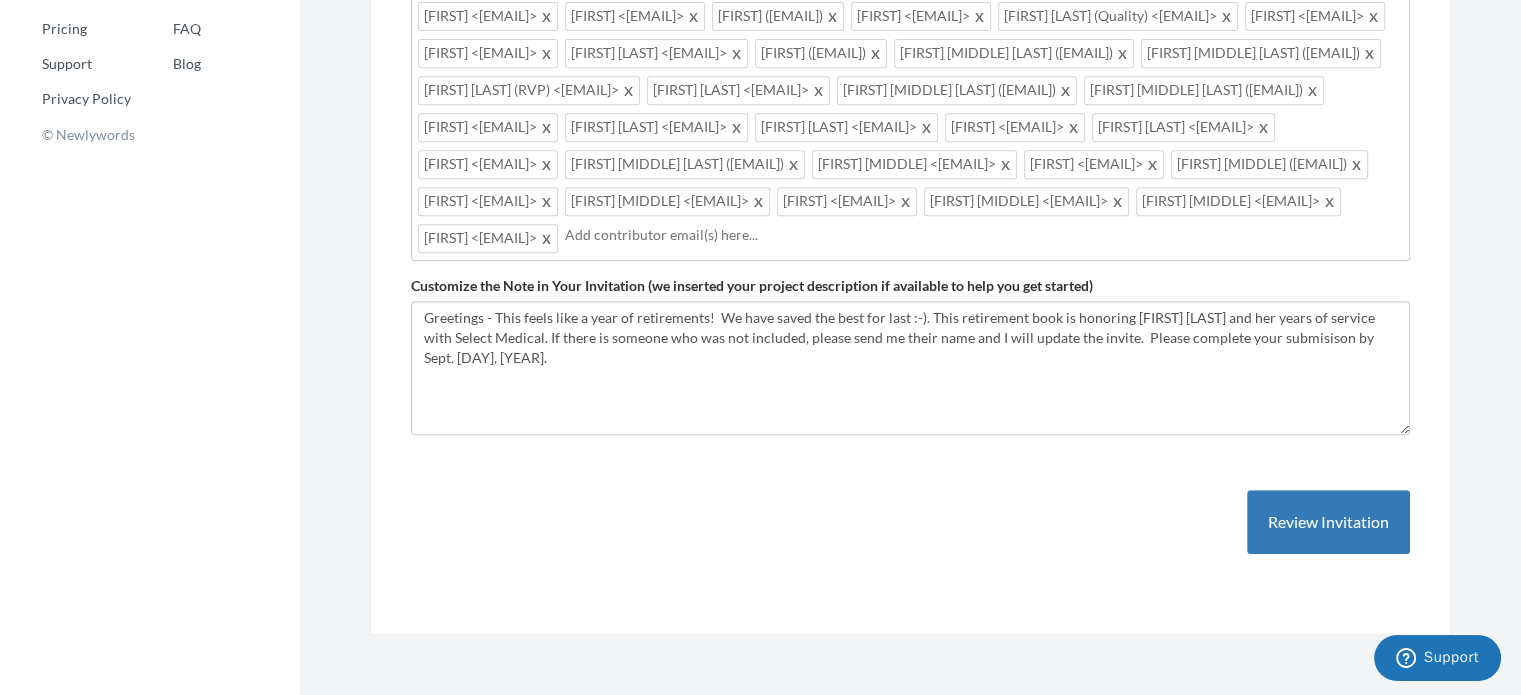 scroll, scrollTop: 1787, scrollLeft: 0, axis: vertical 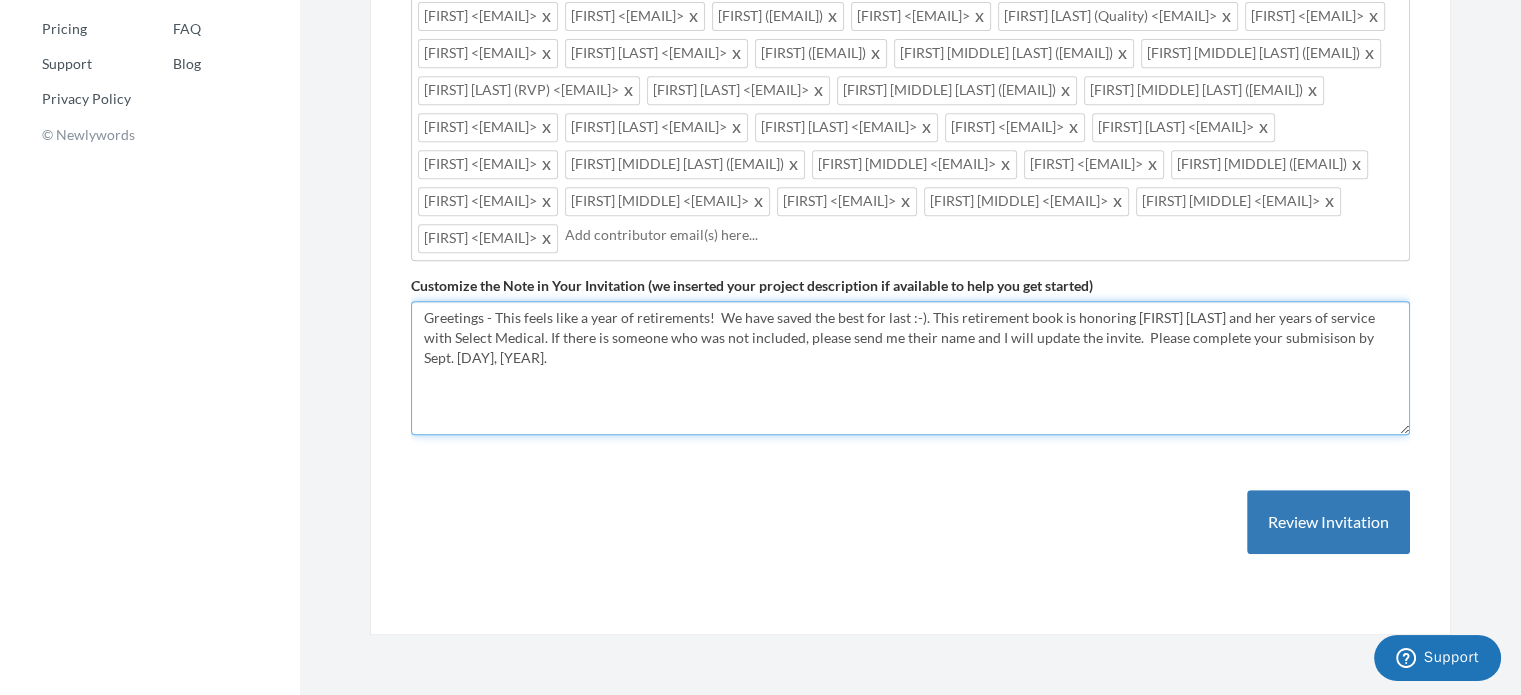 drag, startPoint x: 524, startPoint y: 413, endPoint x: 417, endPoint y: 361, distance: 118.966385 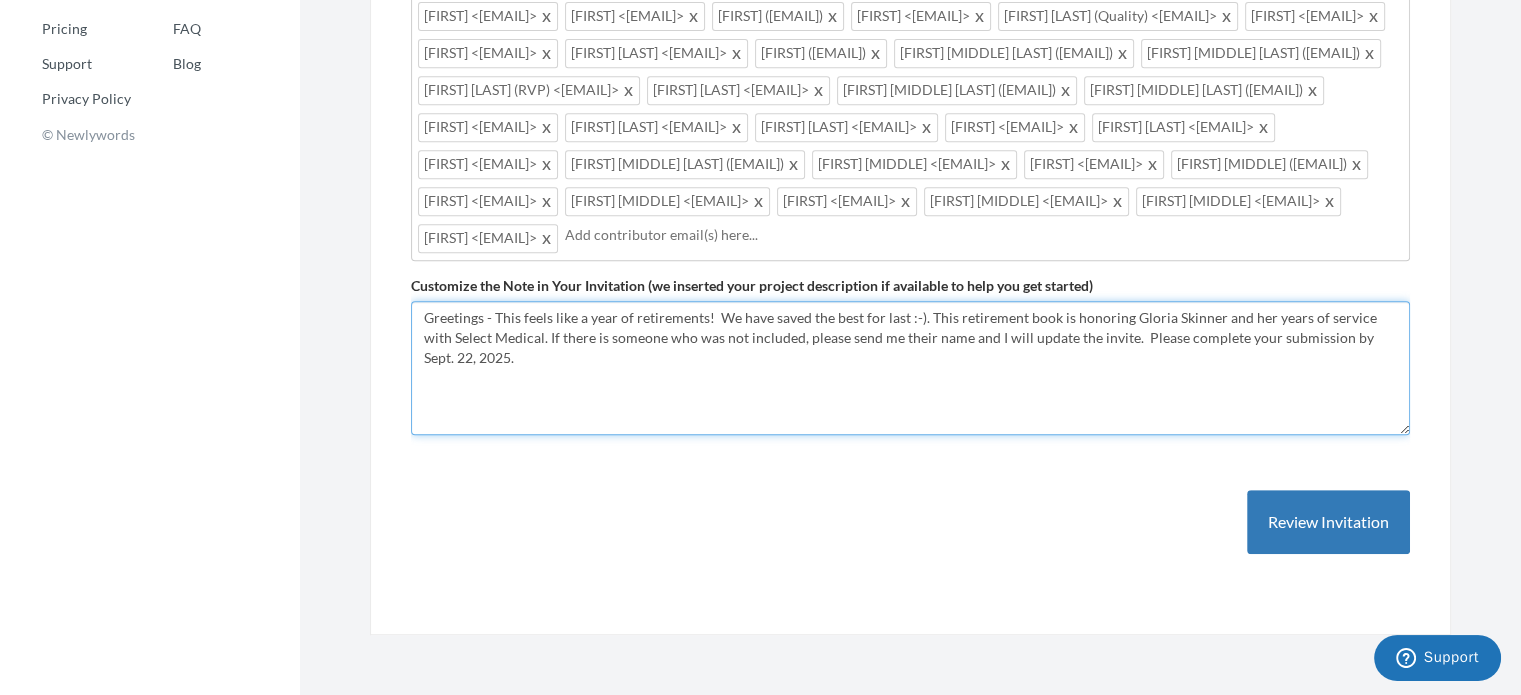 type on "Greetings - This feels like a year of retirements!  We have saved the best for last :-). This retirement book is honoring Gloria Skinner and her years of service with Select Medical. If there is someone who was not included, please send me their name and I will update the invite.  Please complete your submission by Sept. 22, 2025." 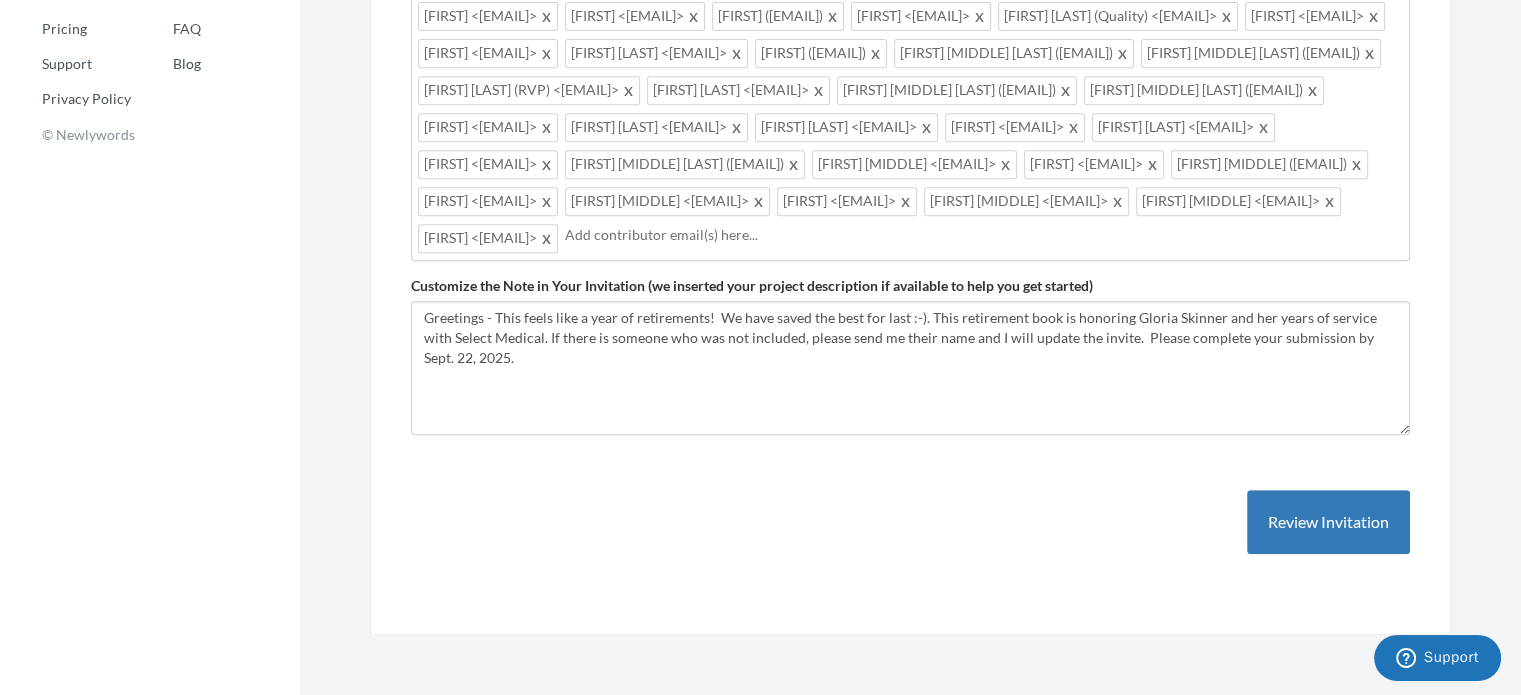 click on "Emails have been sent!
Invite Contributors
There are two ways to send invitations to people. You can invite people via our email invitation system or a shareable project link. If you don't have any emails, you can add them at a later time.
Email Invitation with  Reminders
Share Project URL
Add emails for people you want to contribute to your memory book. Our system will automatically send out invitations and reminders. Add your email to see how it looks!
Paste or Type Emails: mbeers@selectmedical.com   jcatalano@ssm-select.com   pchanget@selectmedical.com   schoinski@selectmedical.com" at bounding box center (910, -96) 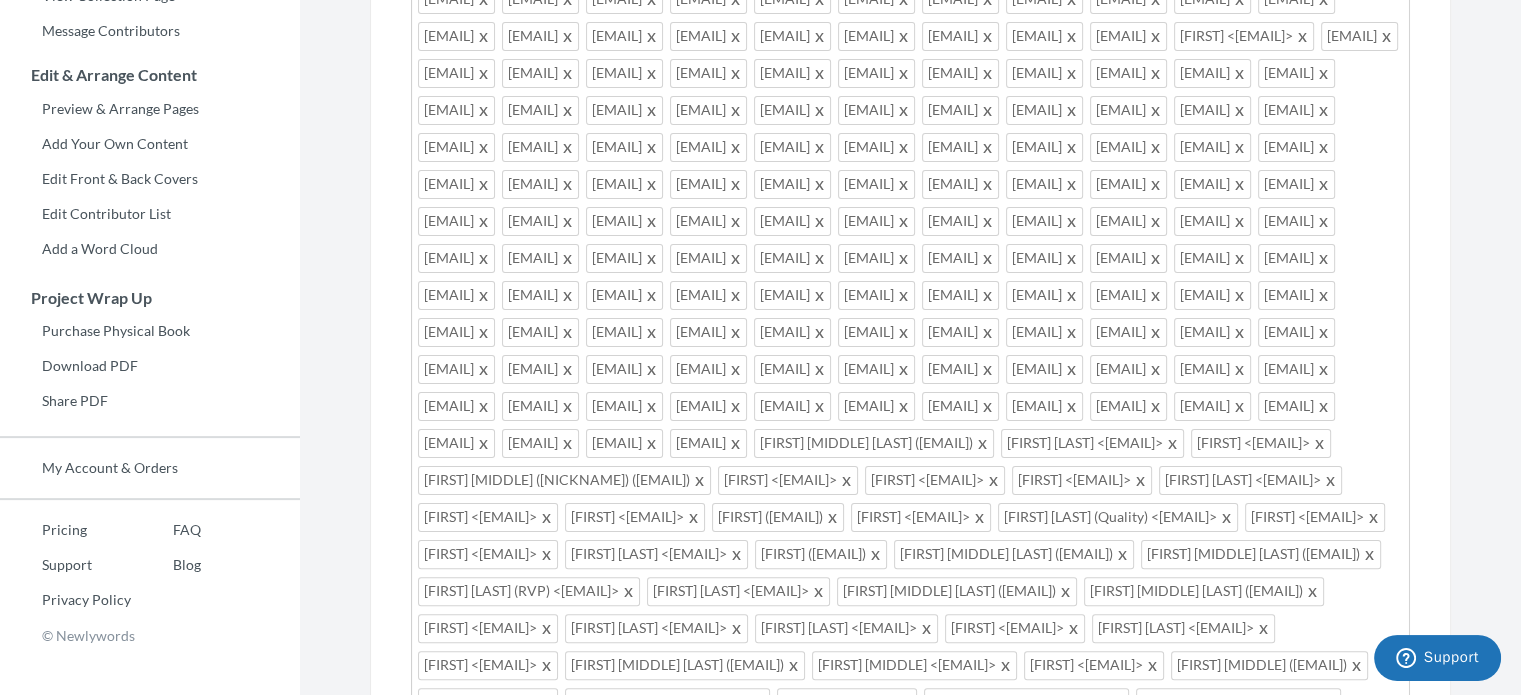 scroll, scrollTop: 0, scrollLeft: 0, axis: both 